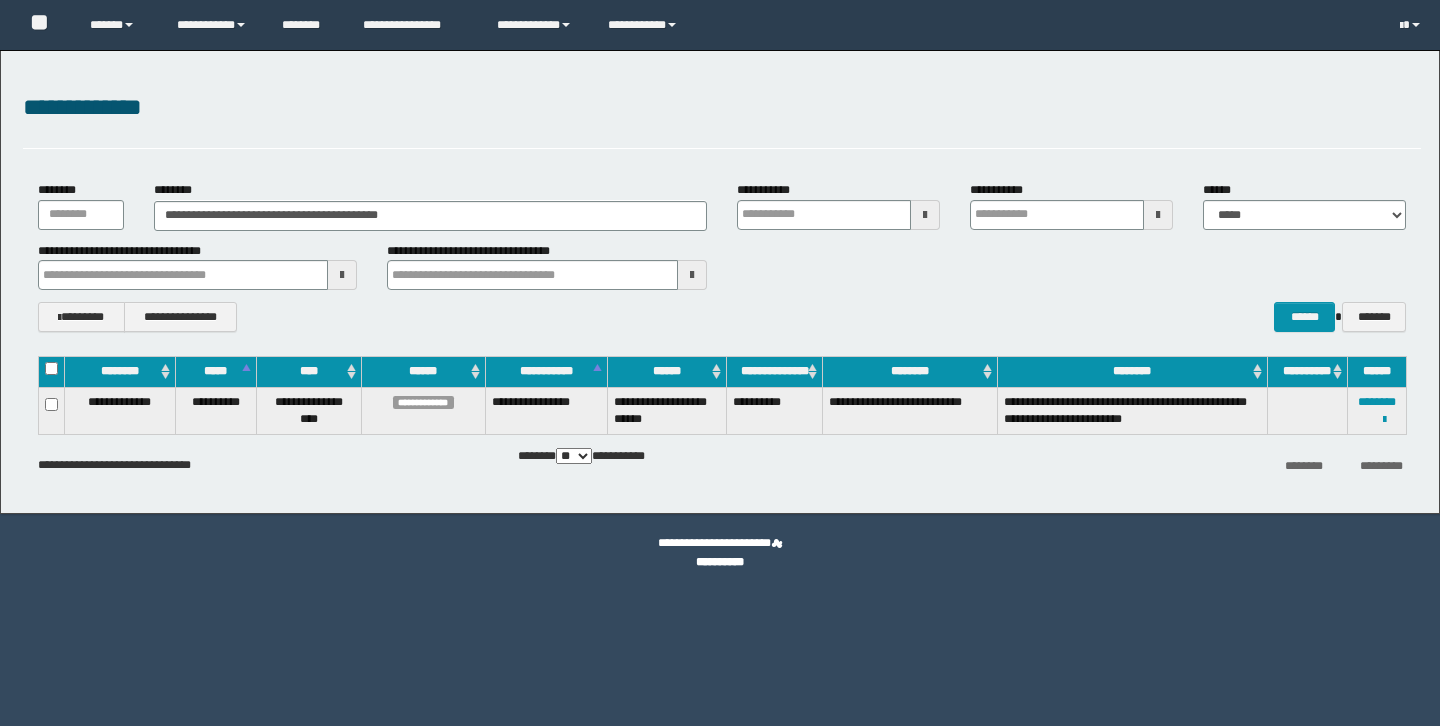 scroll, scrollTop: 0, scrollLeft: 0, axis: both 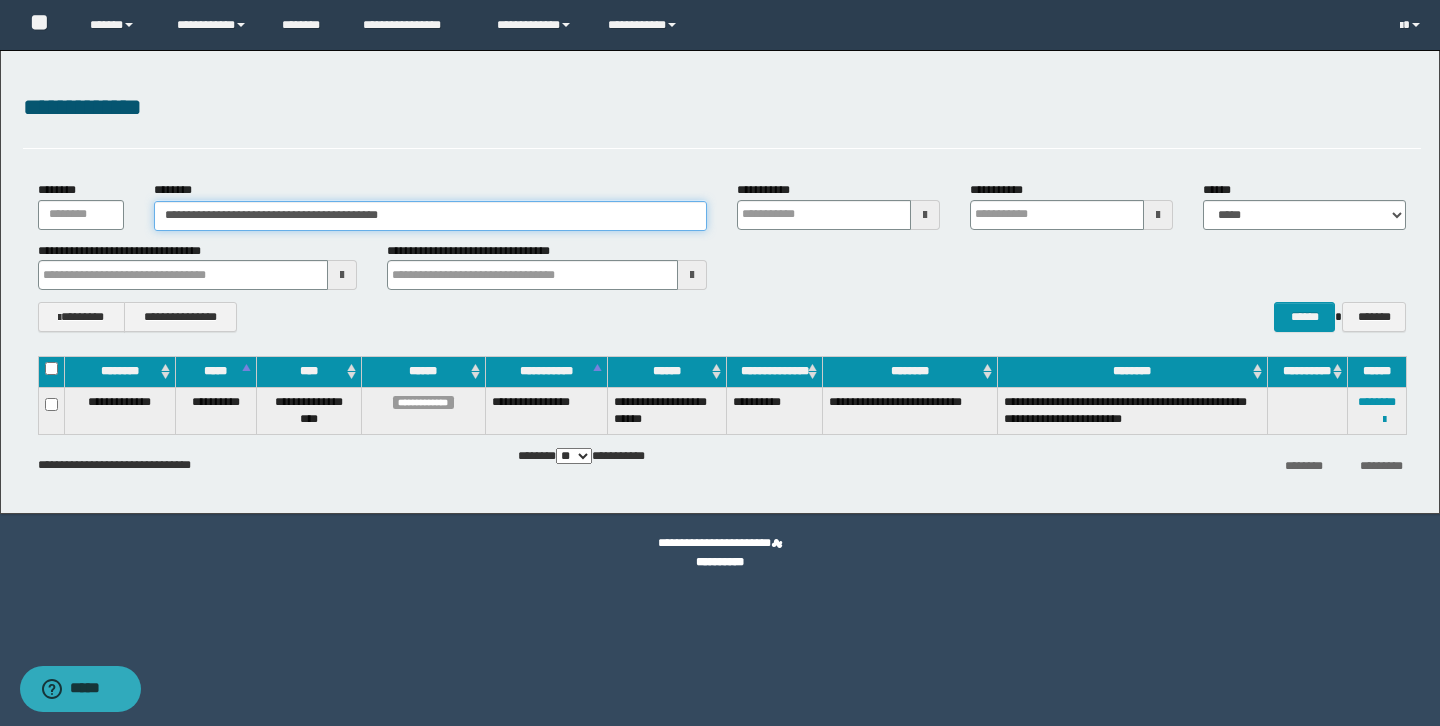 drag, startPoint x: 467, startPoint y: 217, endPoint x: 68, endPoint y: 202, distance: 399.28186 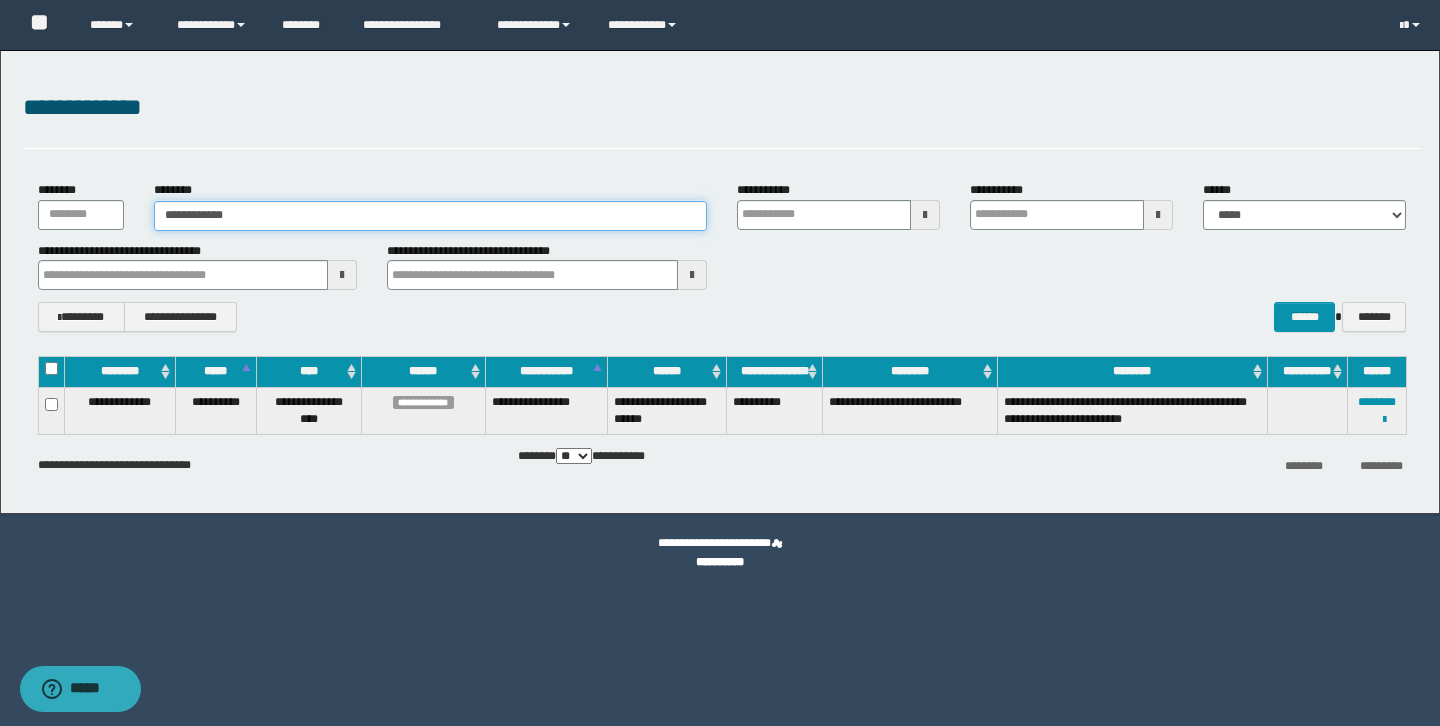 type on "**********" 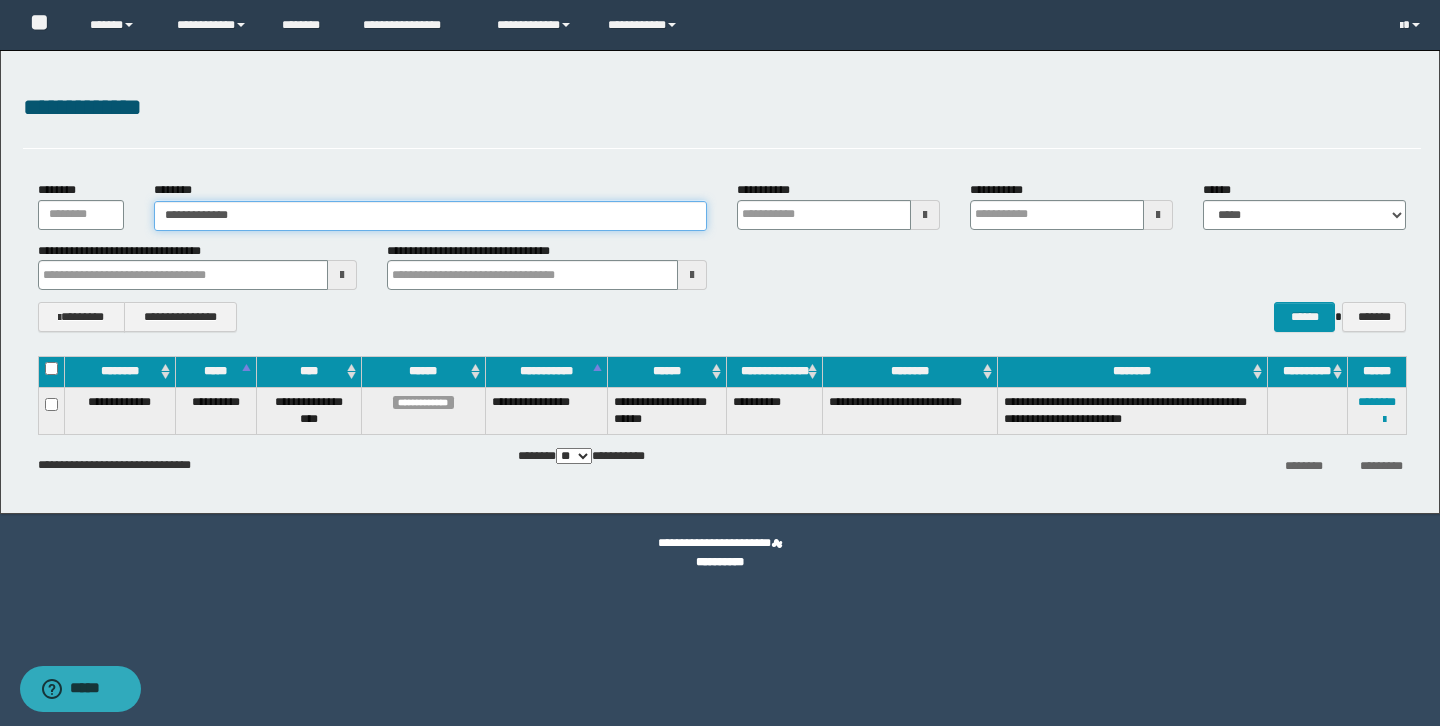 type on "**********" 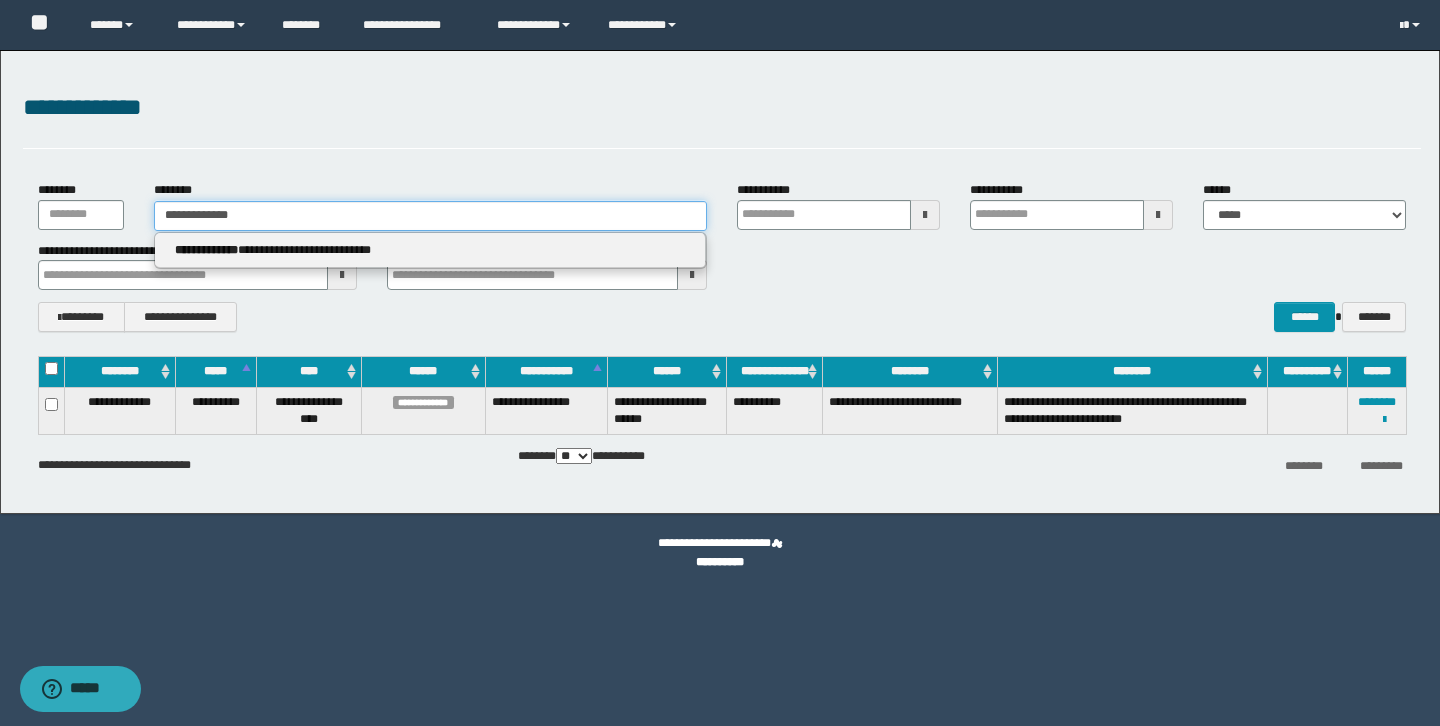 type 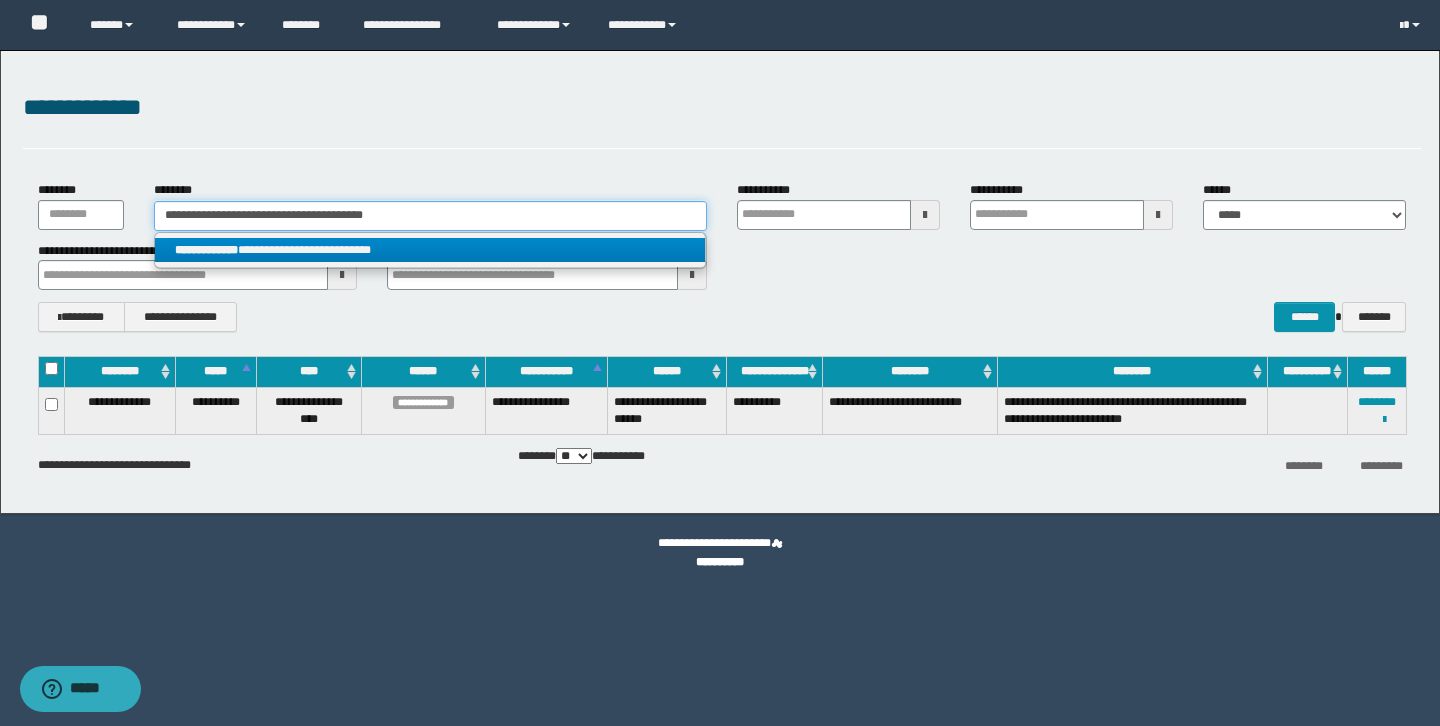 type on "**********" 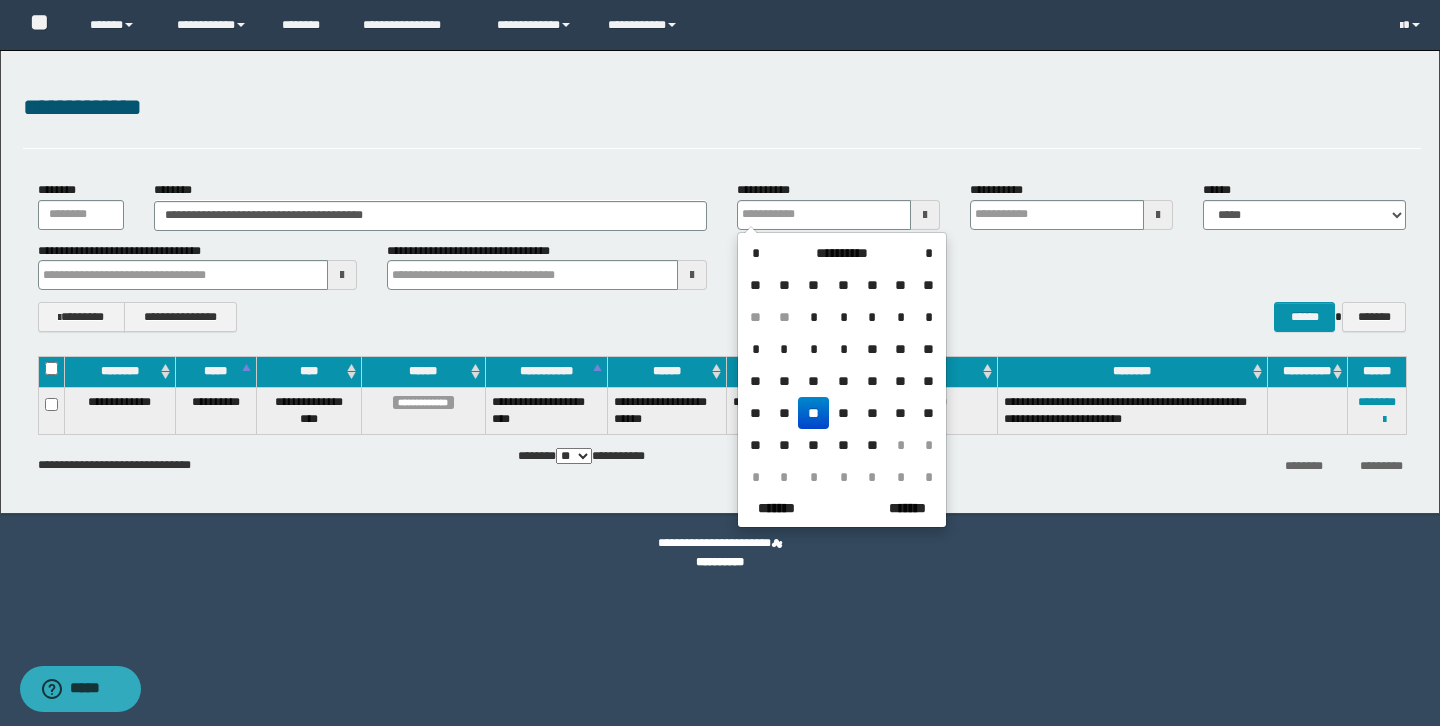 click on "**********" at bounding box center (722, 317) 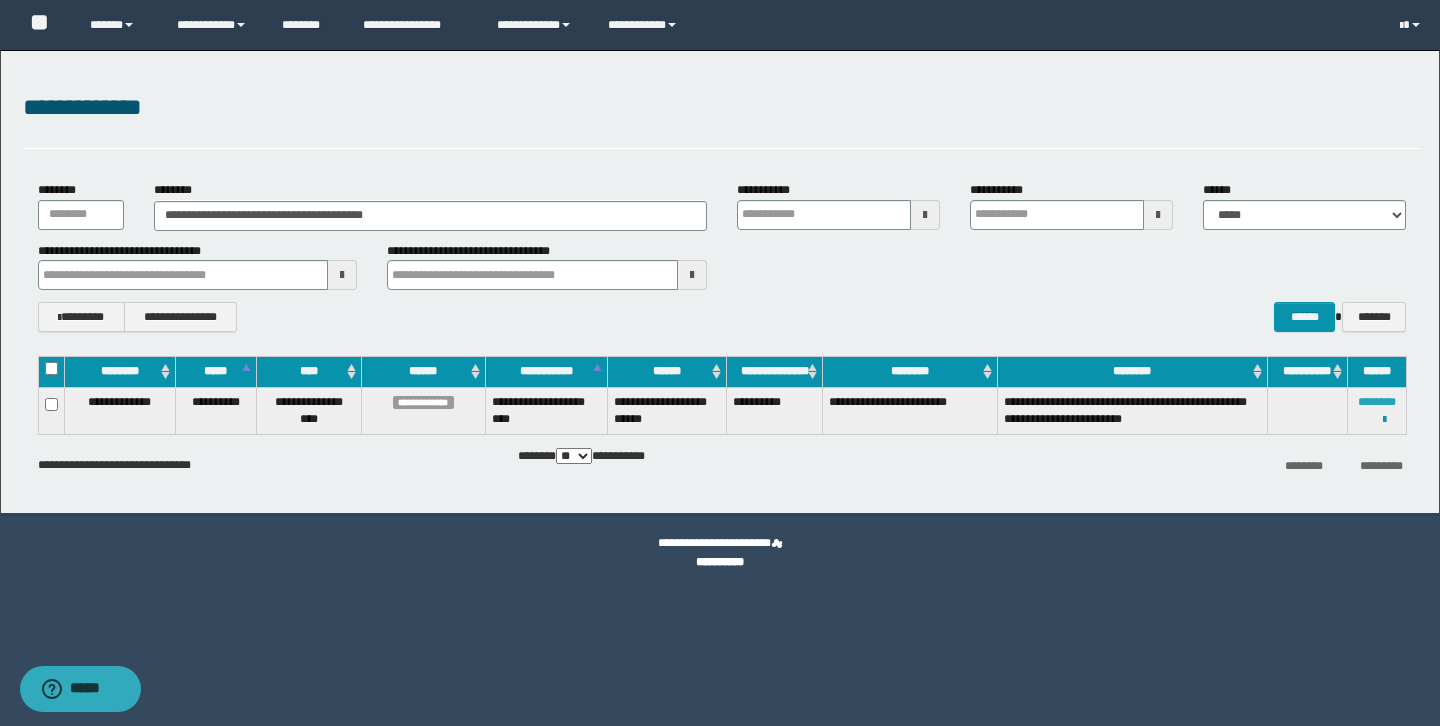 click on "********" at bounding box center [1377, 402] 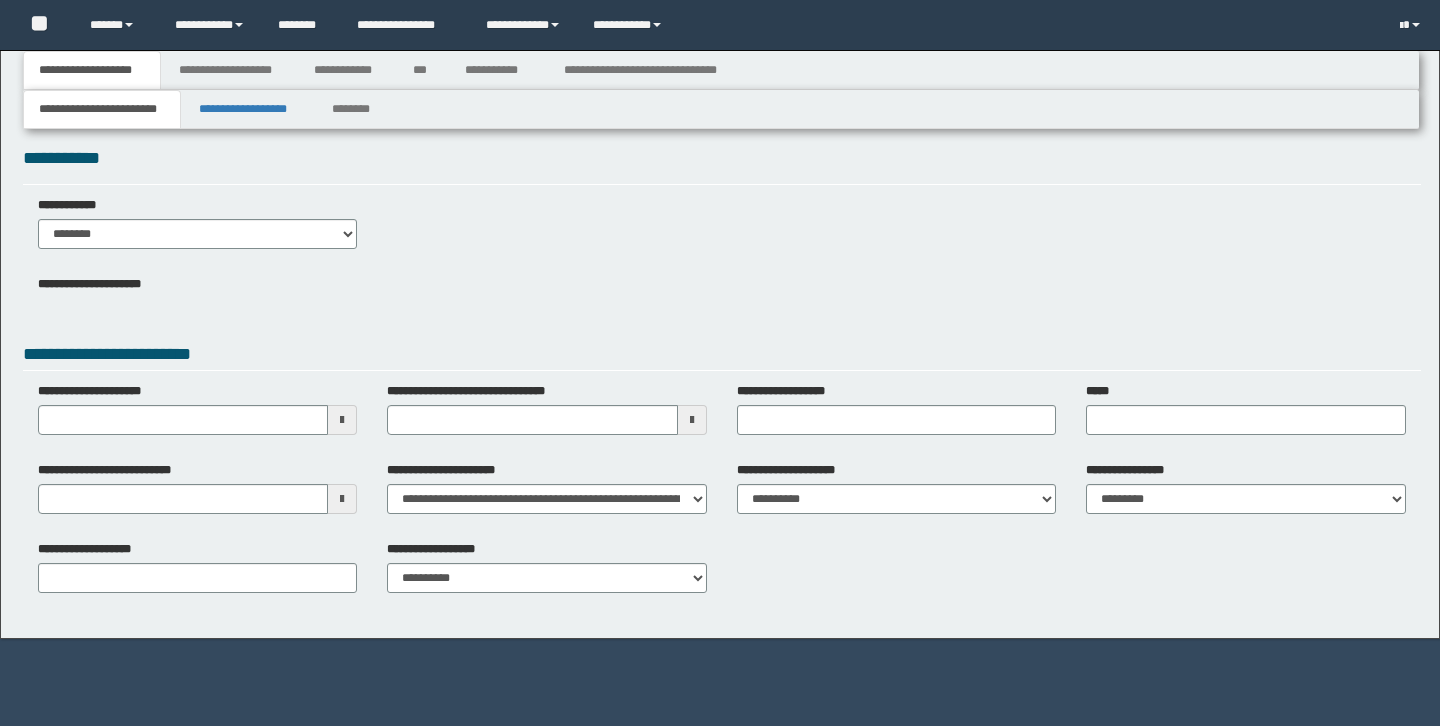scroll, scrollTop: 0, scrollLeft: 0, axis: both 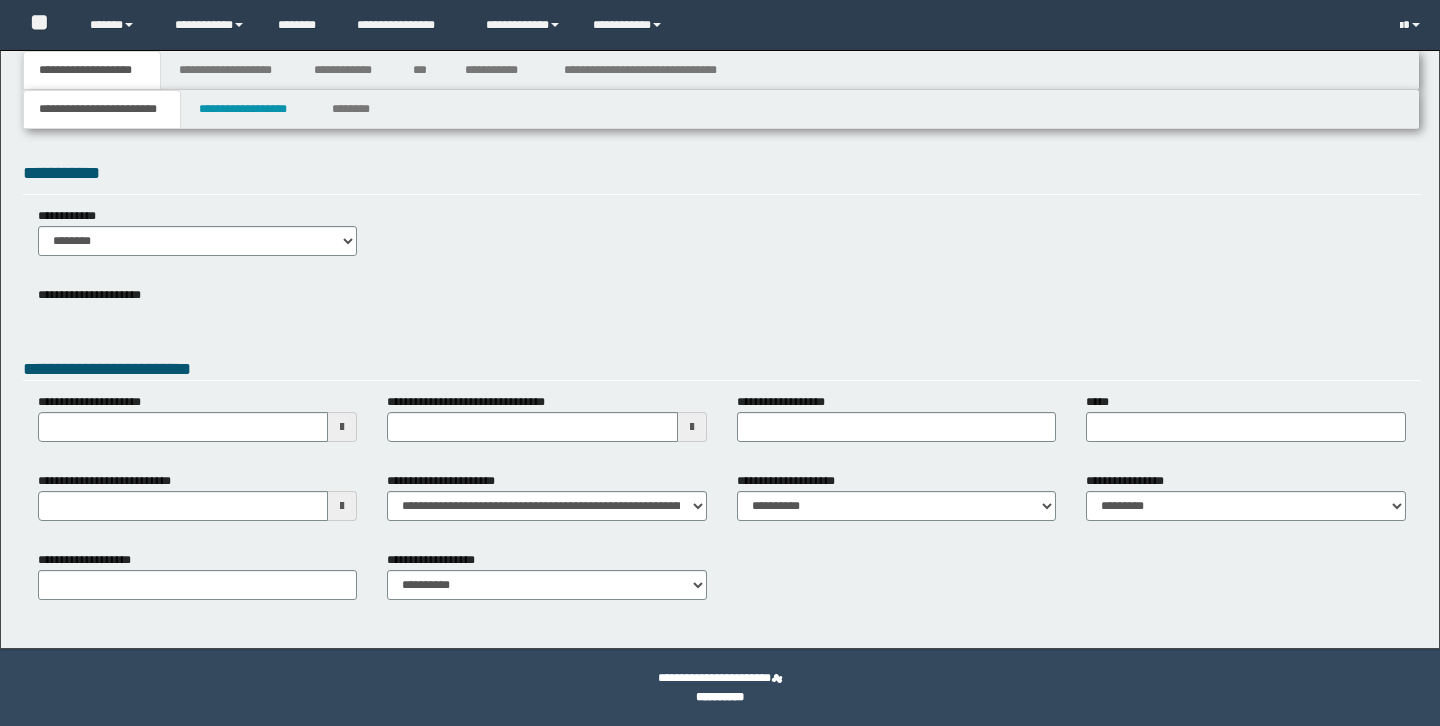 type 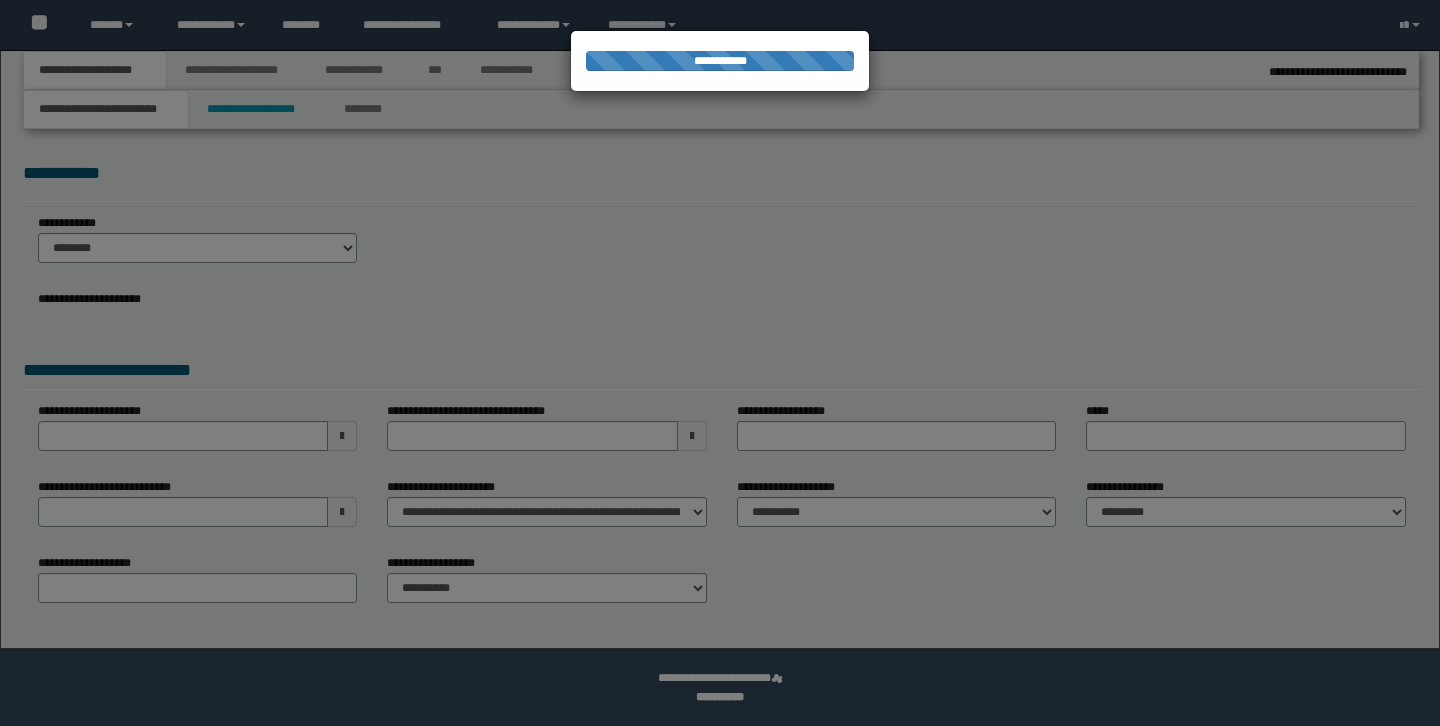 select on "*" 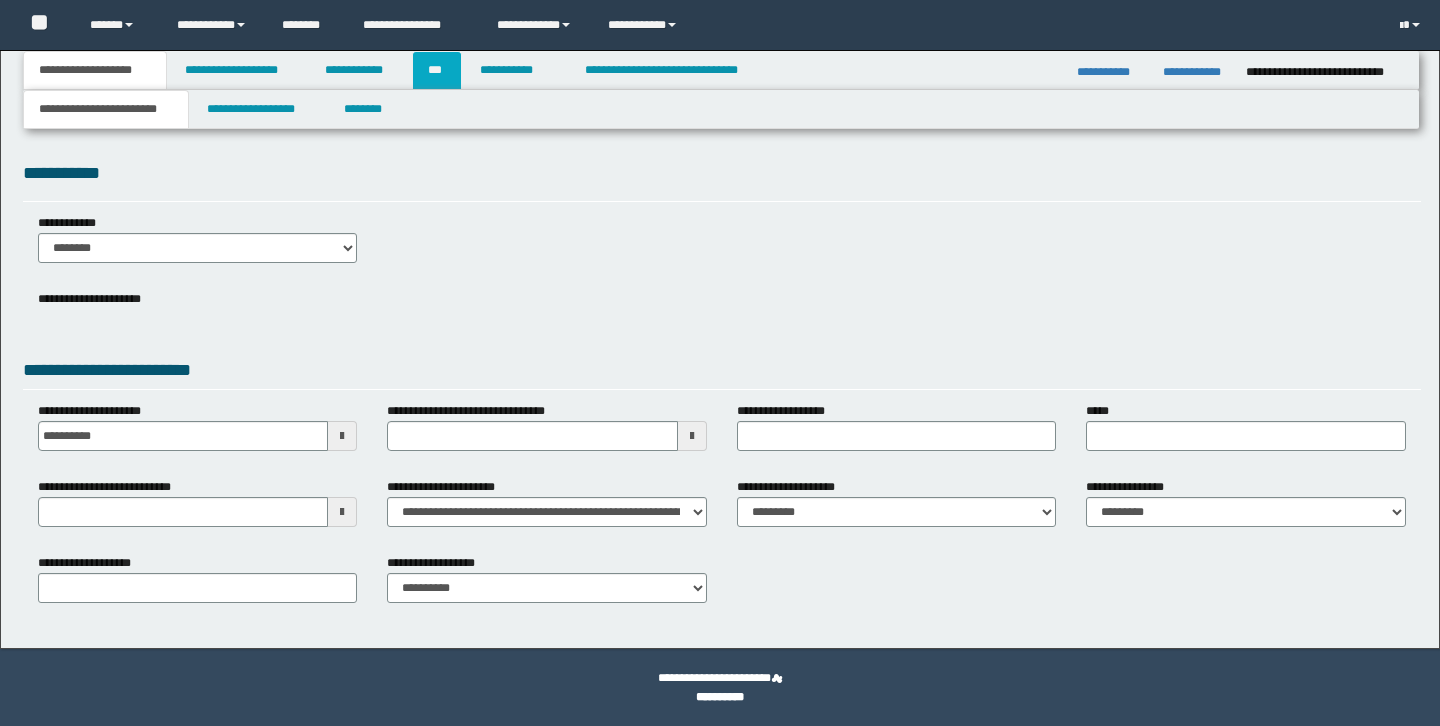 scroll, scrollTop: 0, scrollLeft: 0, axis: both 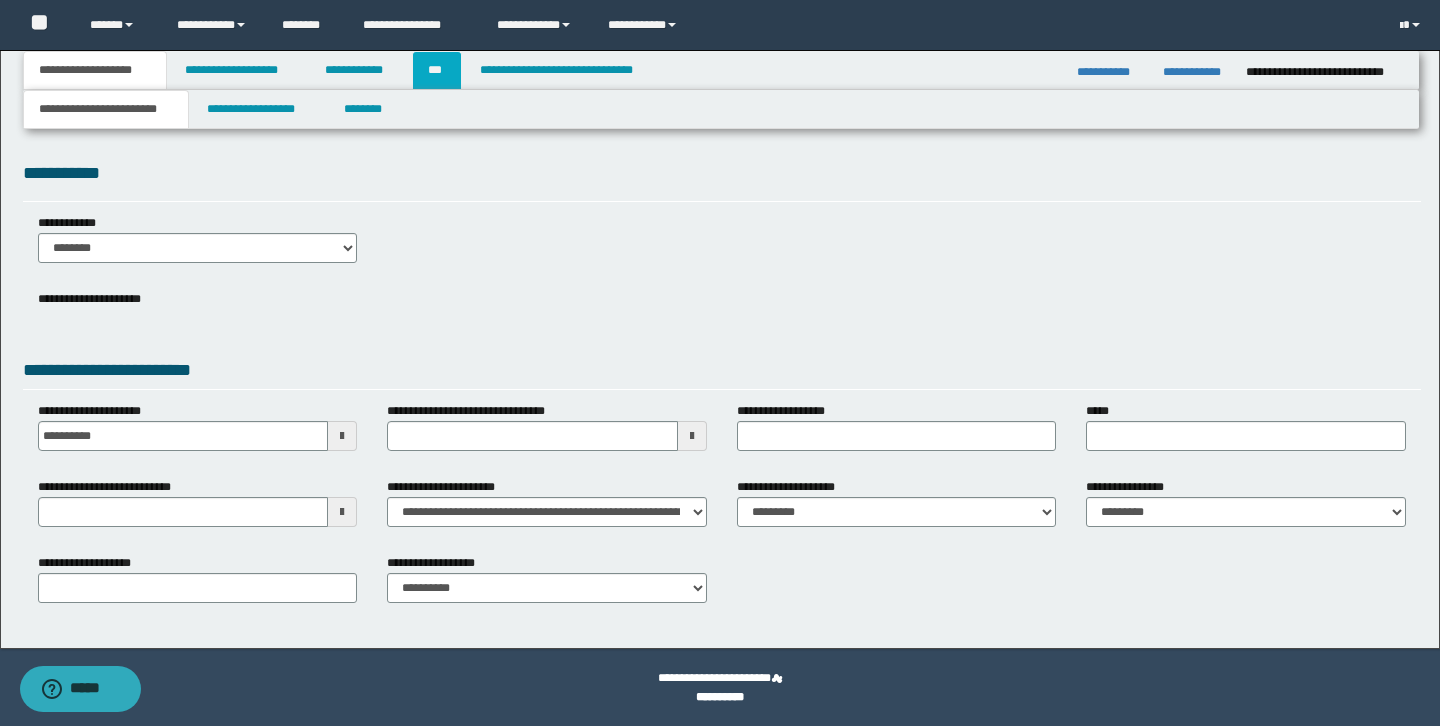 click on "***" at bounding box center [437, 70] 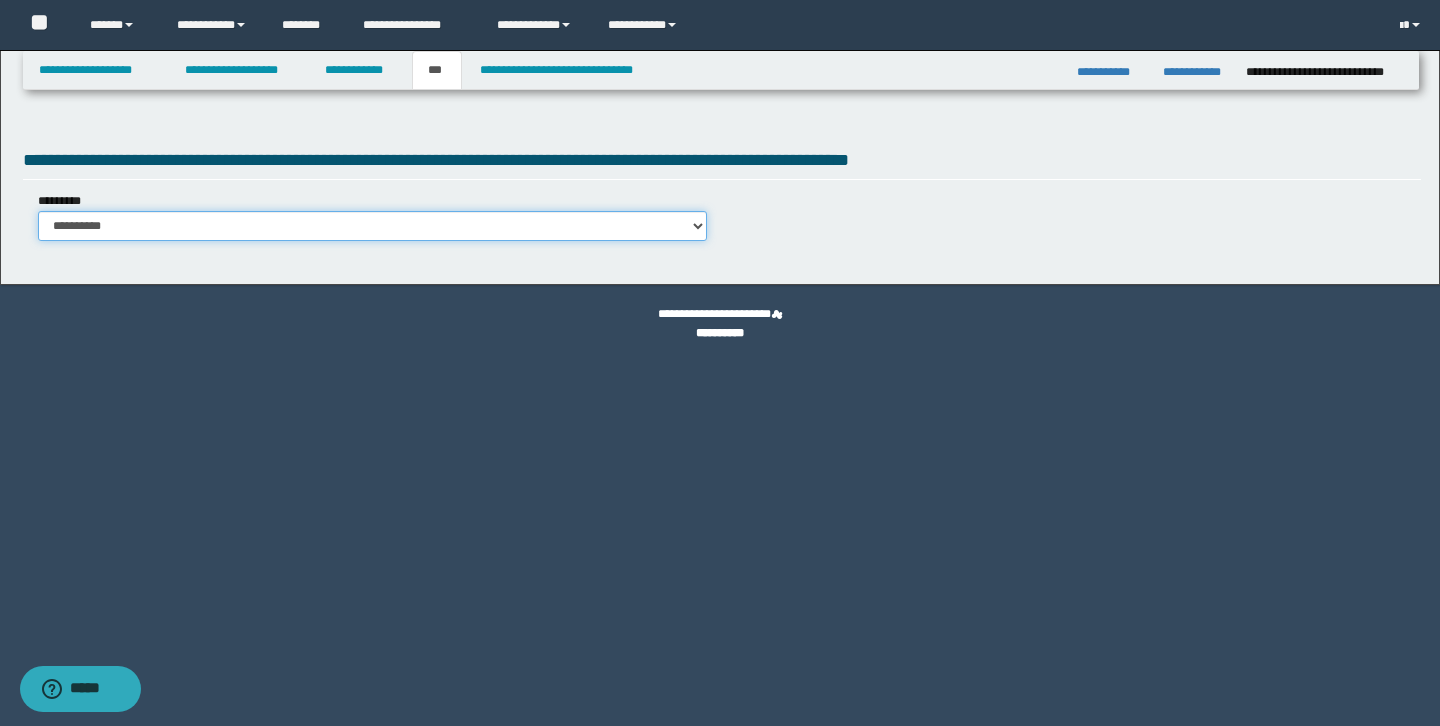 click on "**********" at bounding box center [372, 226] 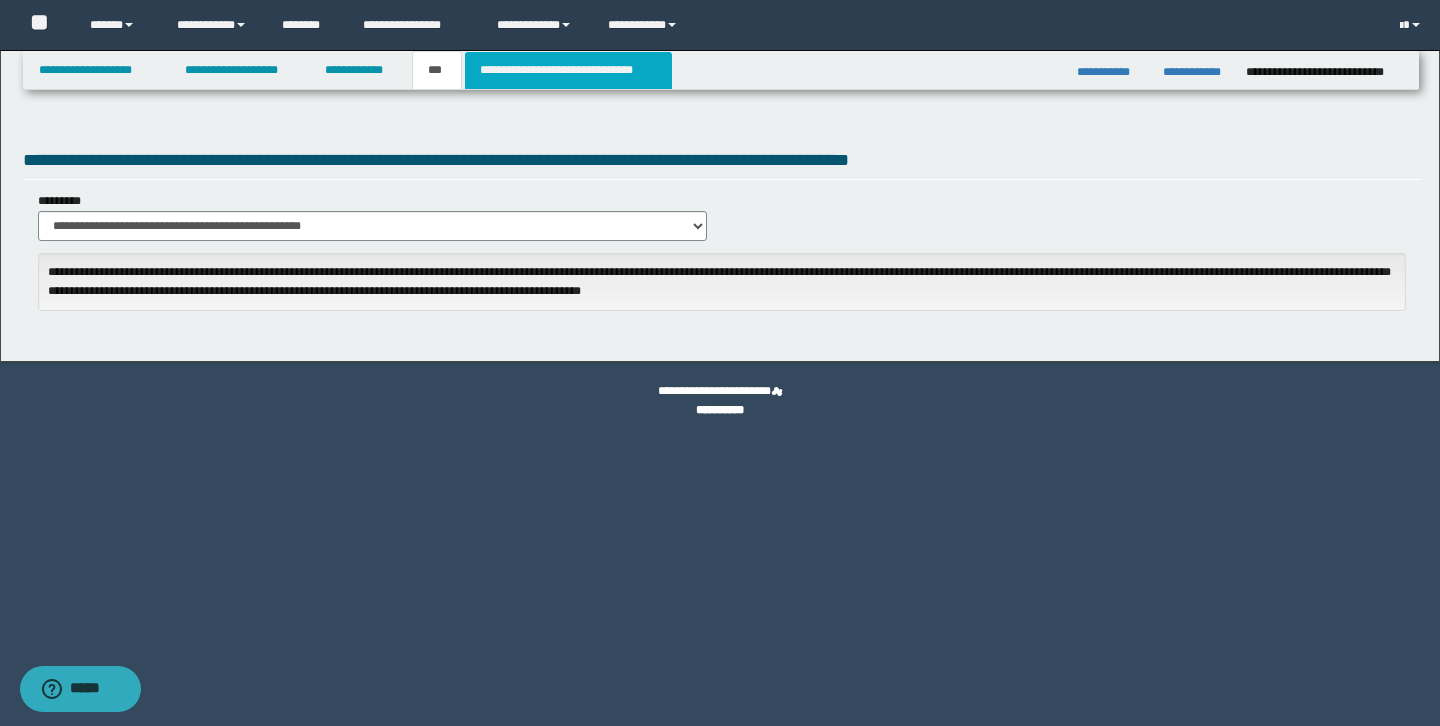click on "**********" at bounding box center (568, 70) 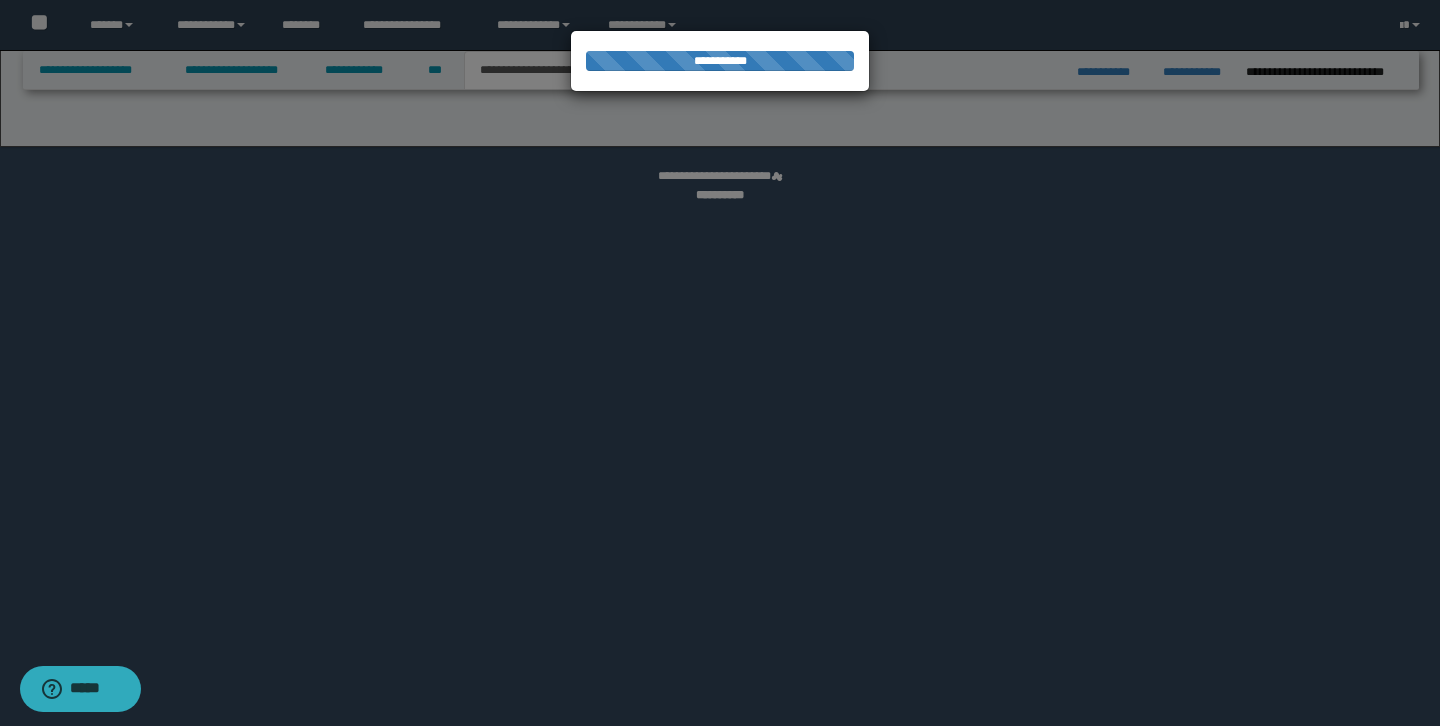 select on "*" 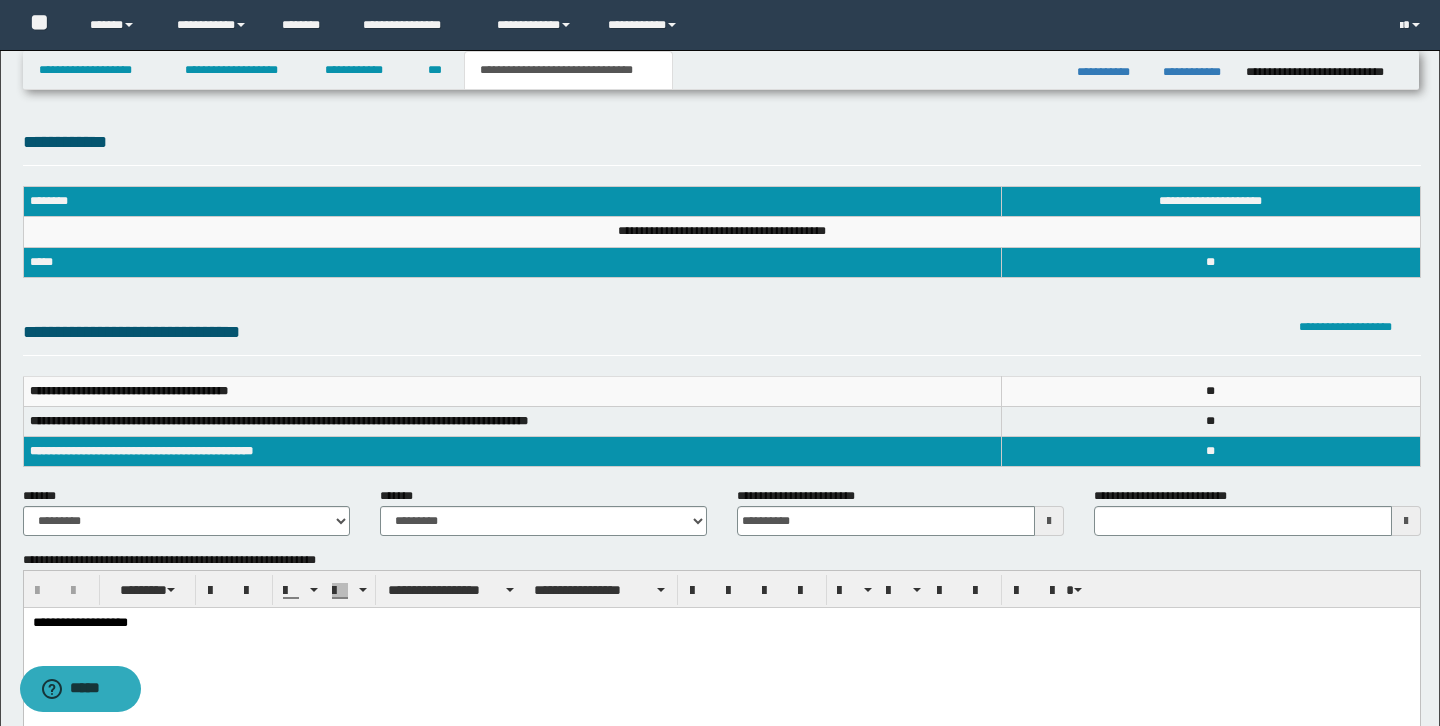 scroll, scrollTop: 0, scrollLeft: 0, axis: both 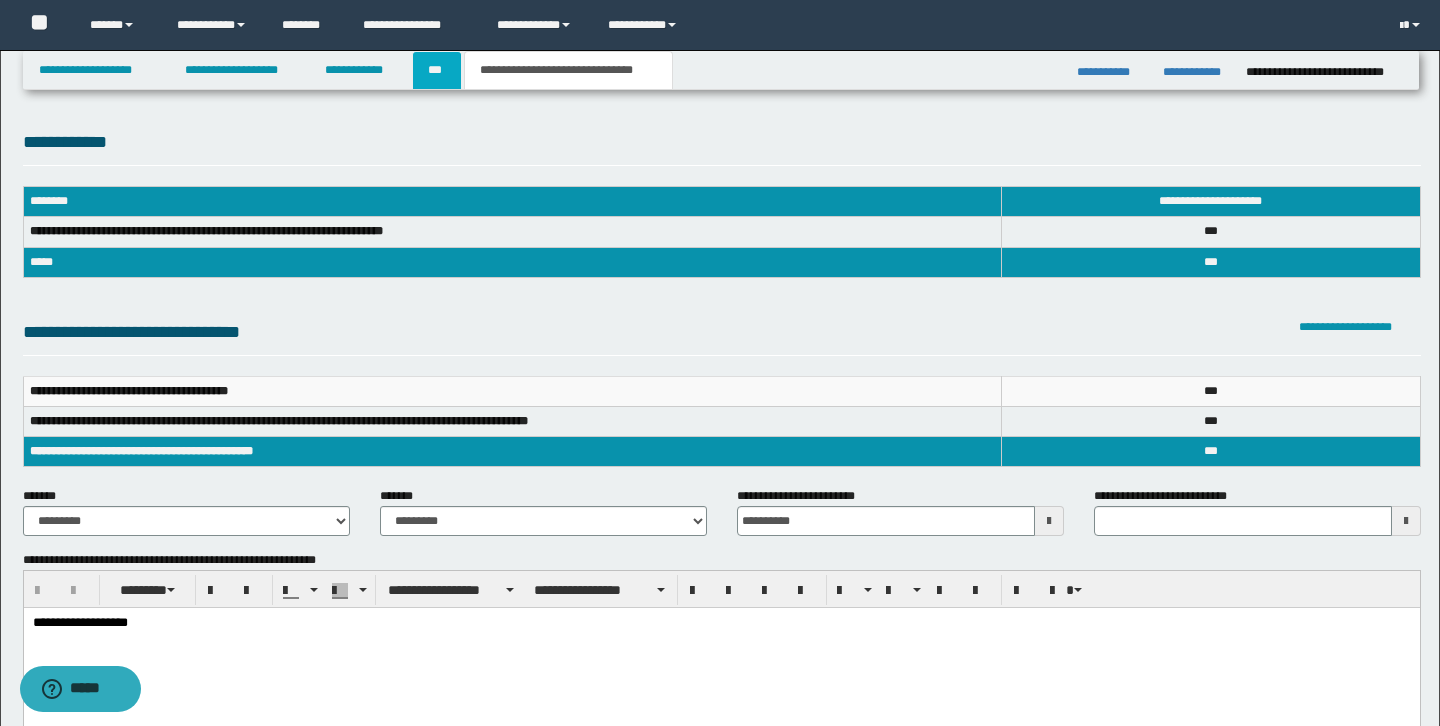 click on "***" at bounding box center [437, 70] 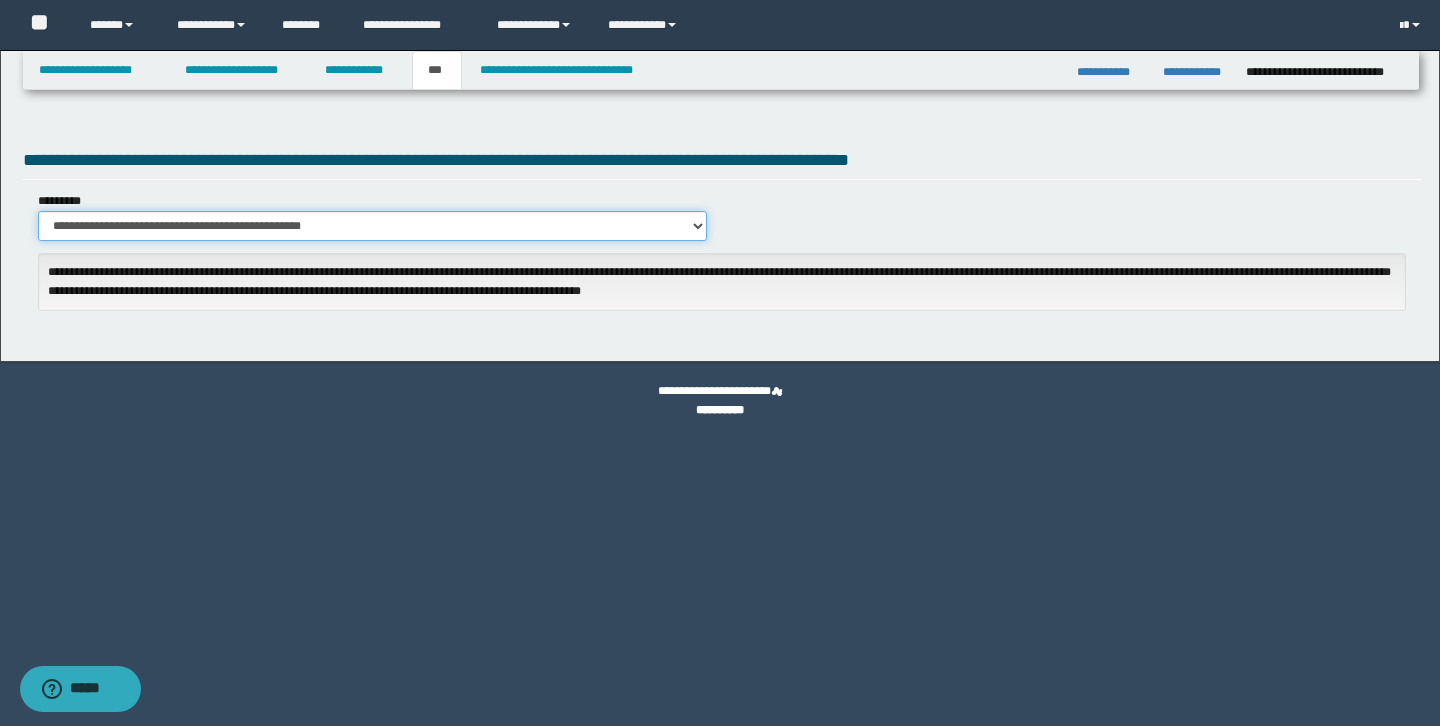 click on "**********" at bounding box center (372, 226) 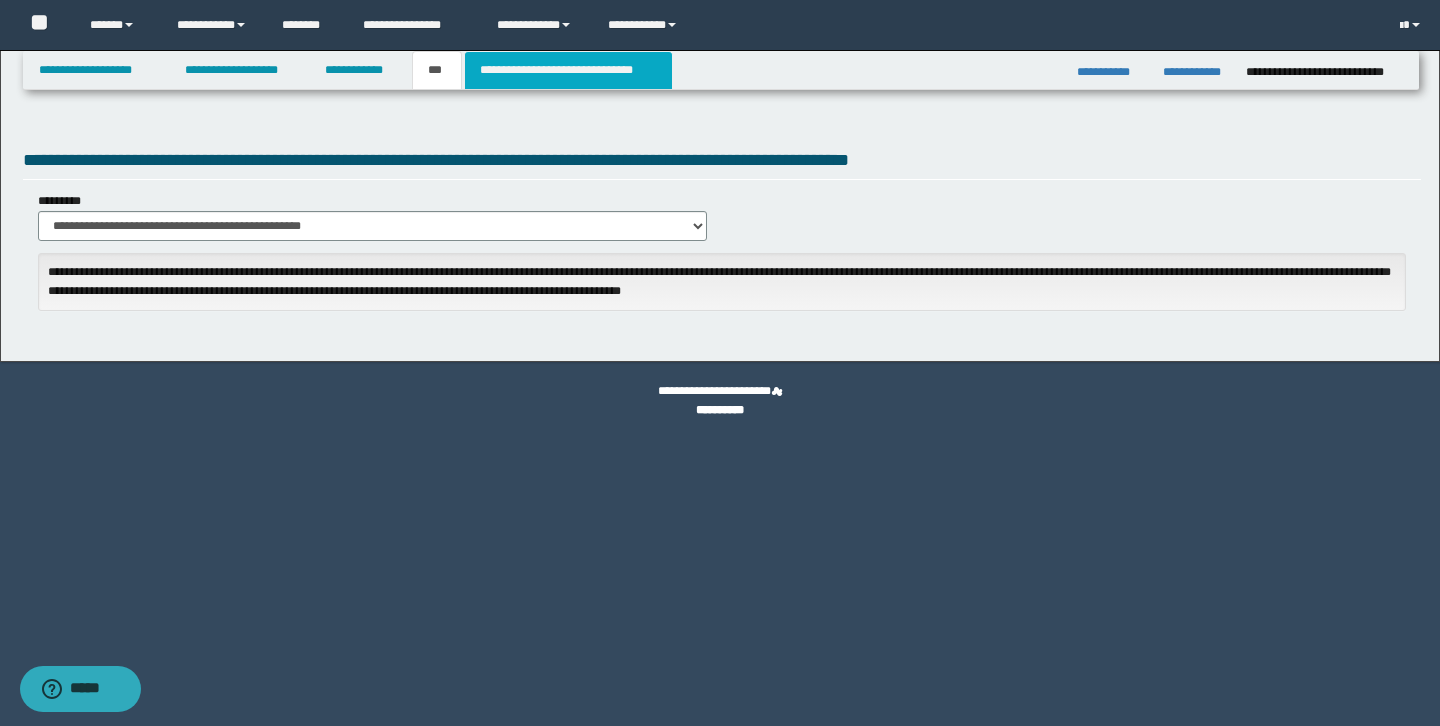 click on "**********" at bounding box center (568, 70) 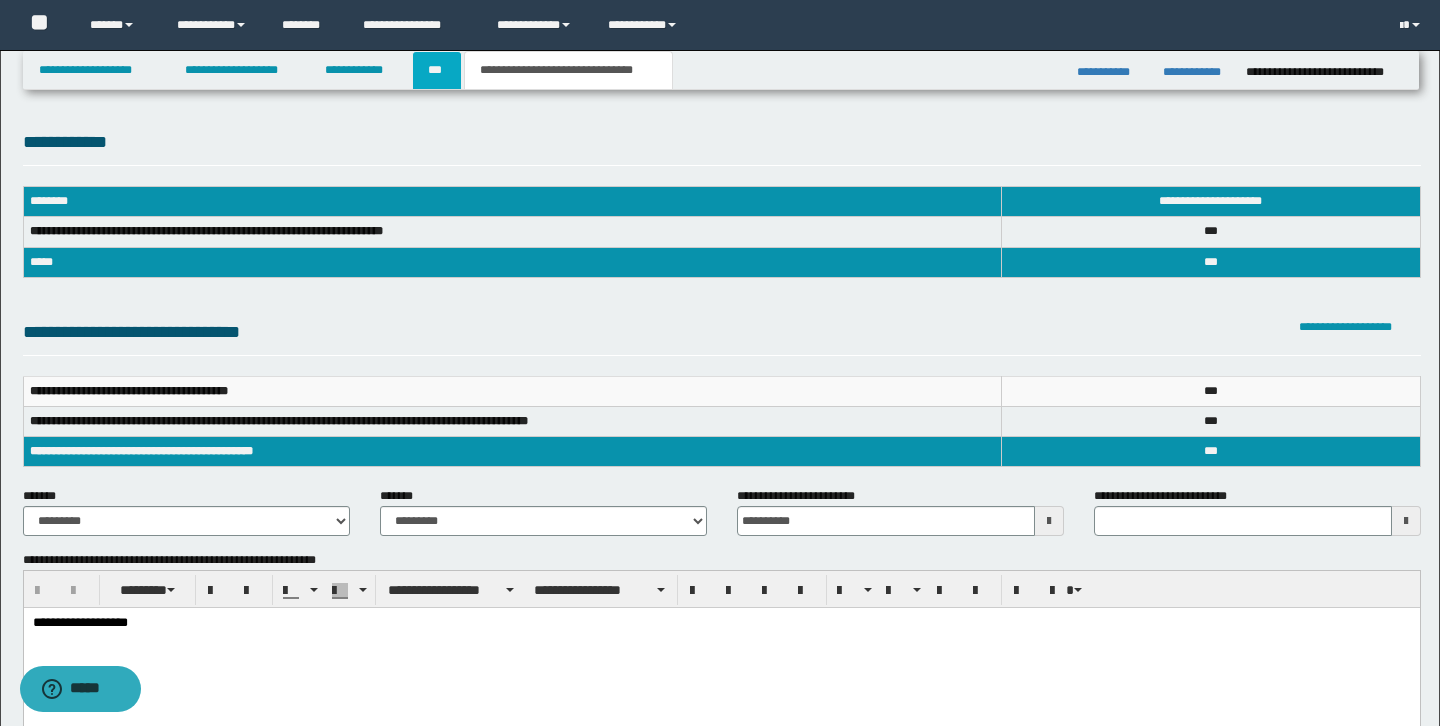 click on "***" at bounding box center [437, 70] 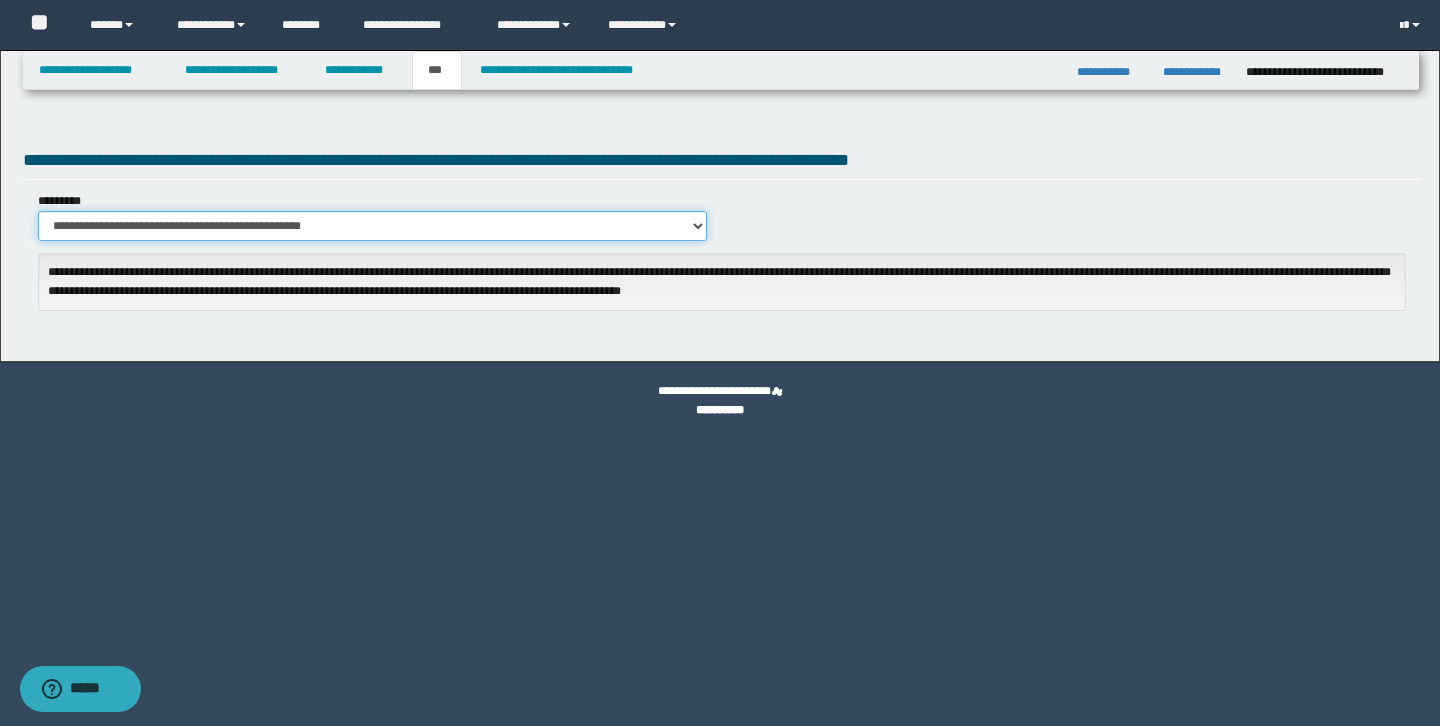 click on "**********" at bounding box center (372, 226) 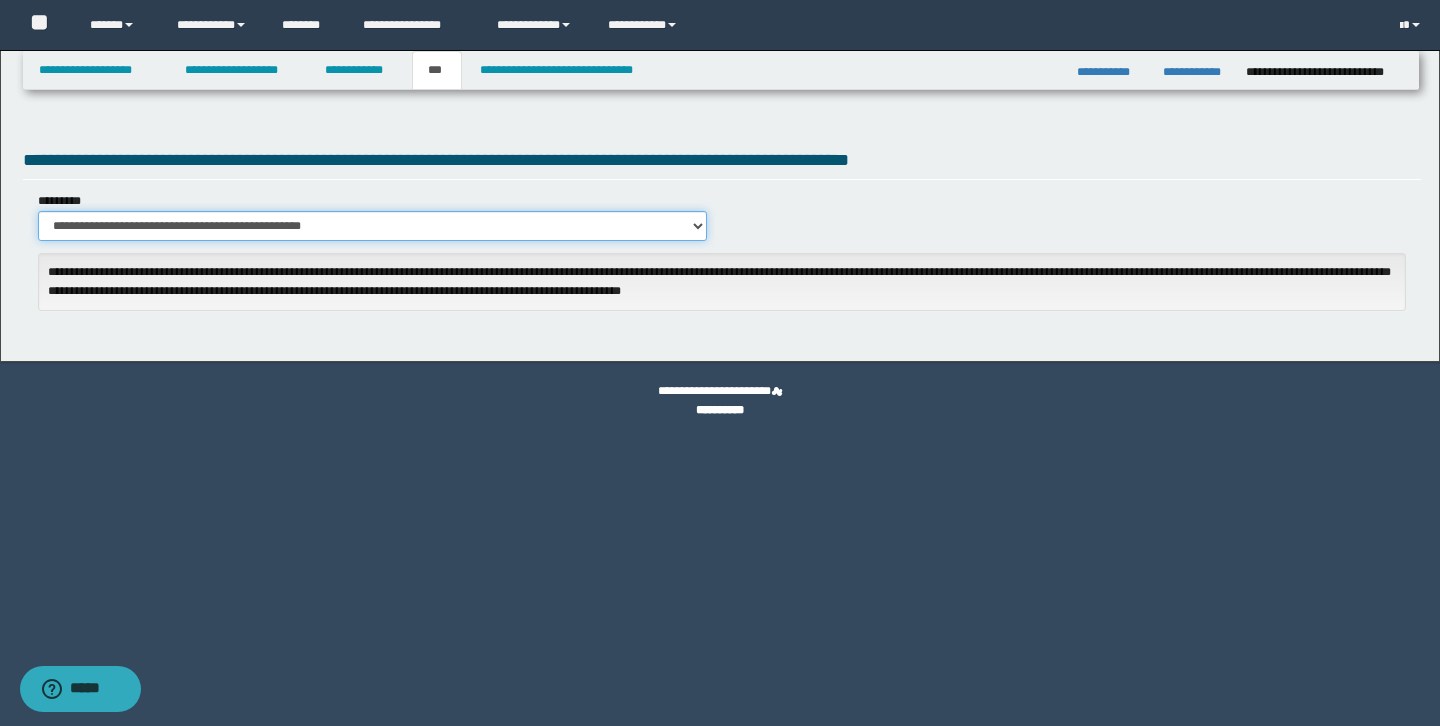 select on "**" 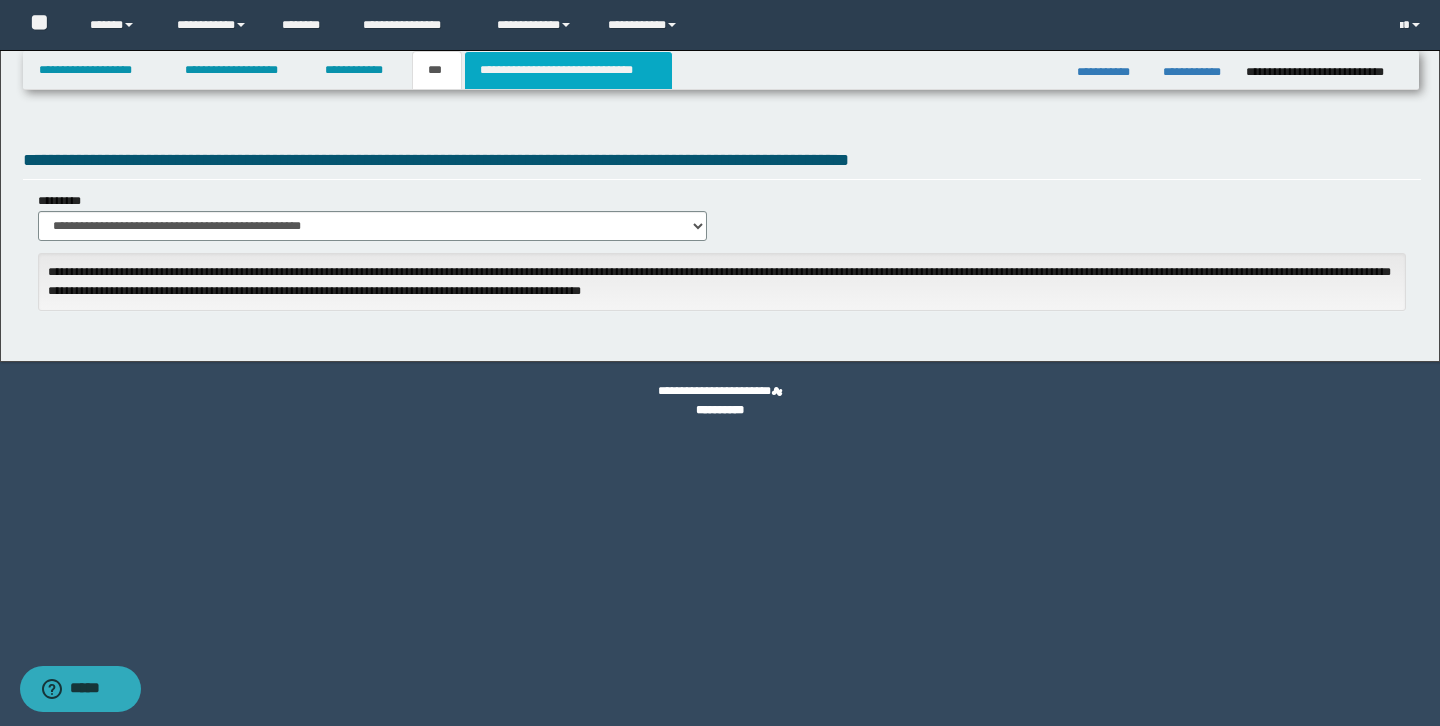 click on "**********" at bounding box center [568, 70] 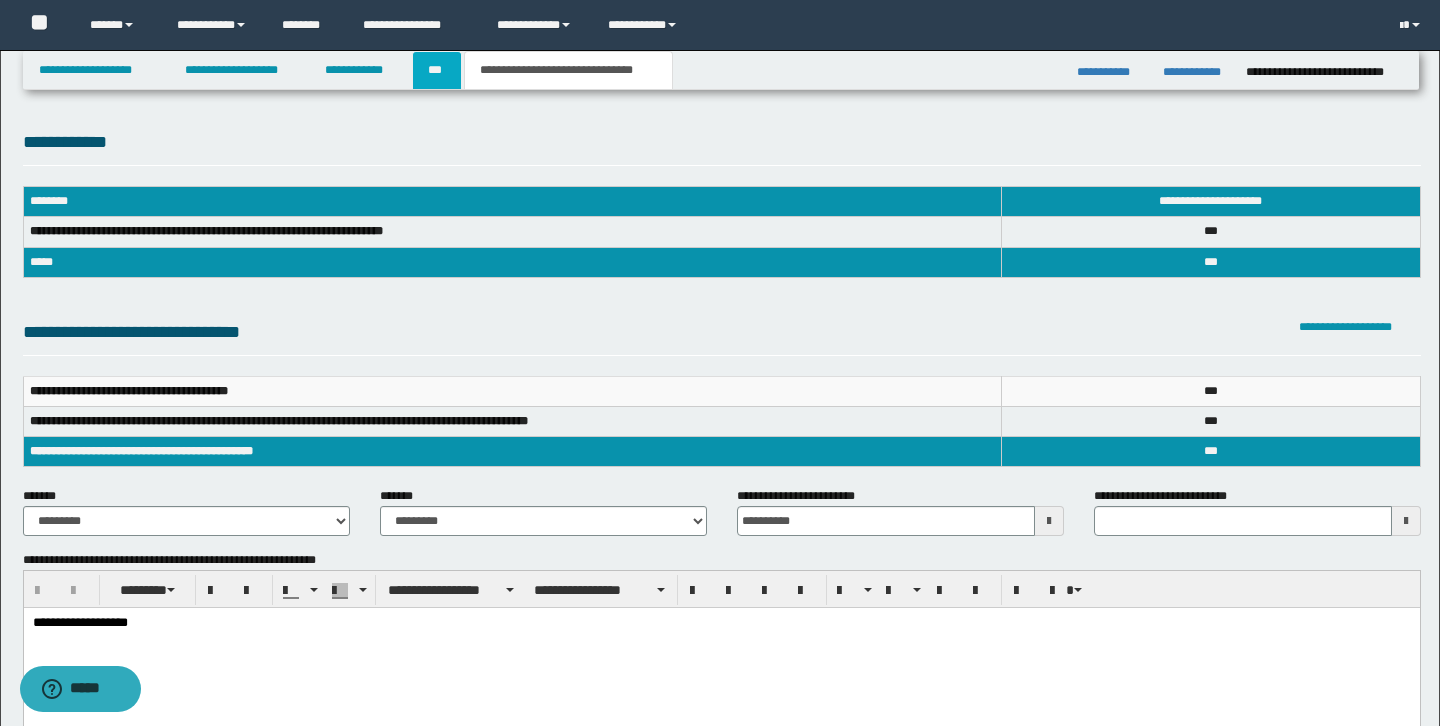 click on "***" at bounding box center (437, 70) 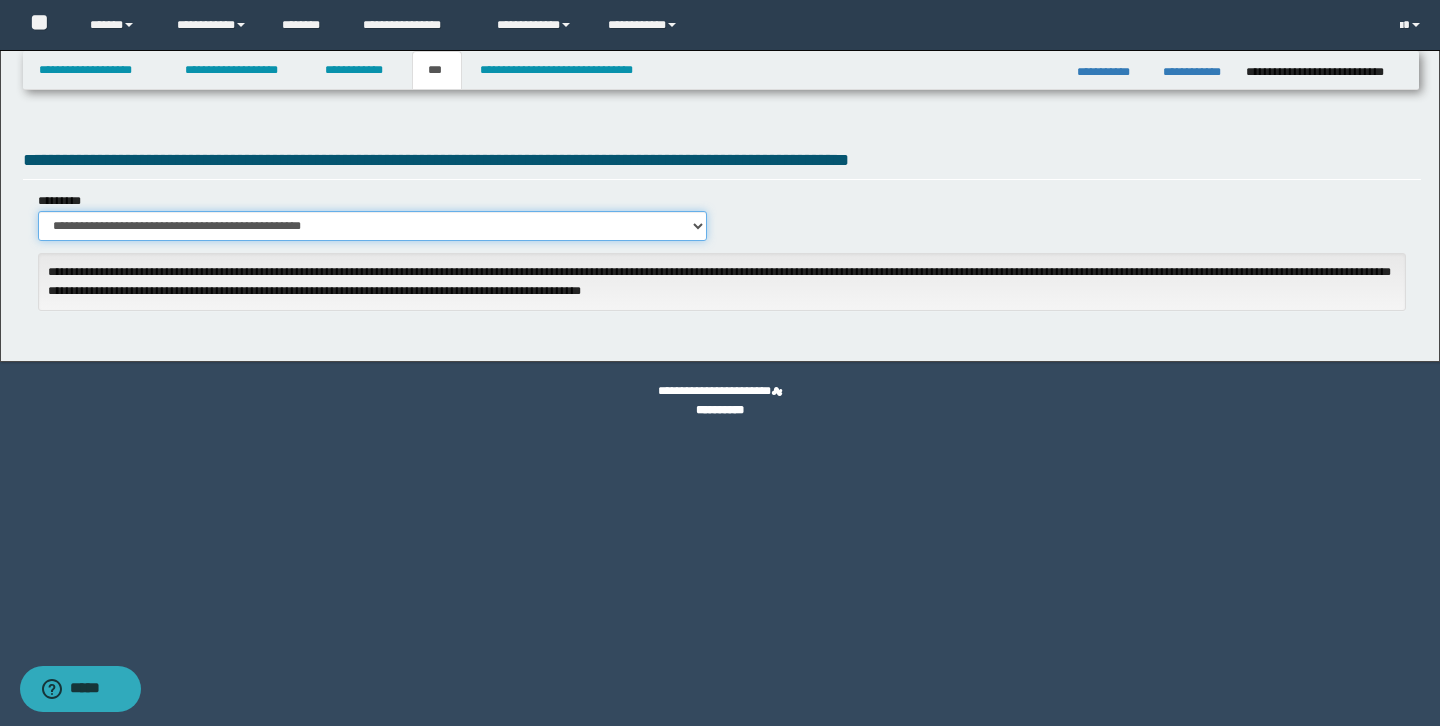 click on "**********" at bounding box center (372, 226) 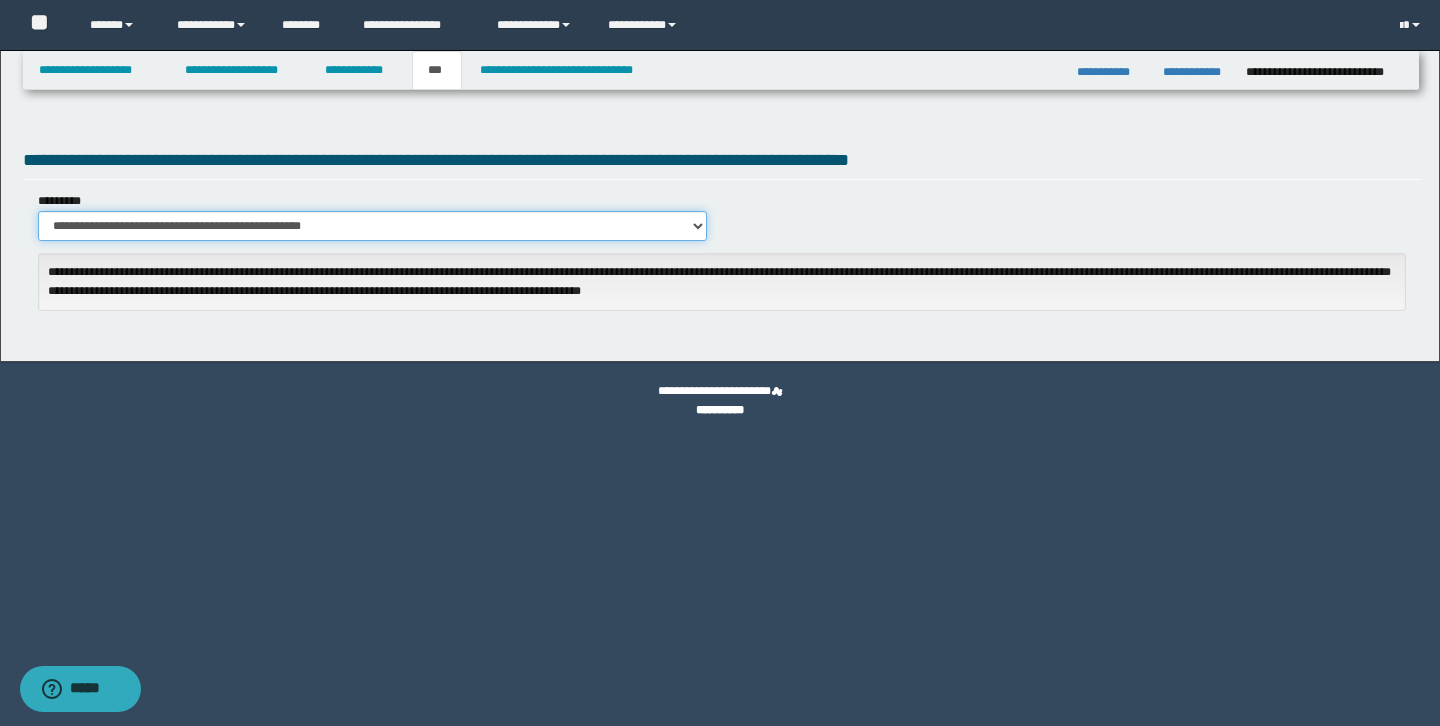 select on "**" 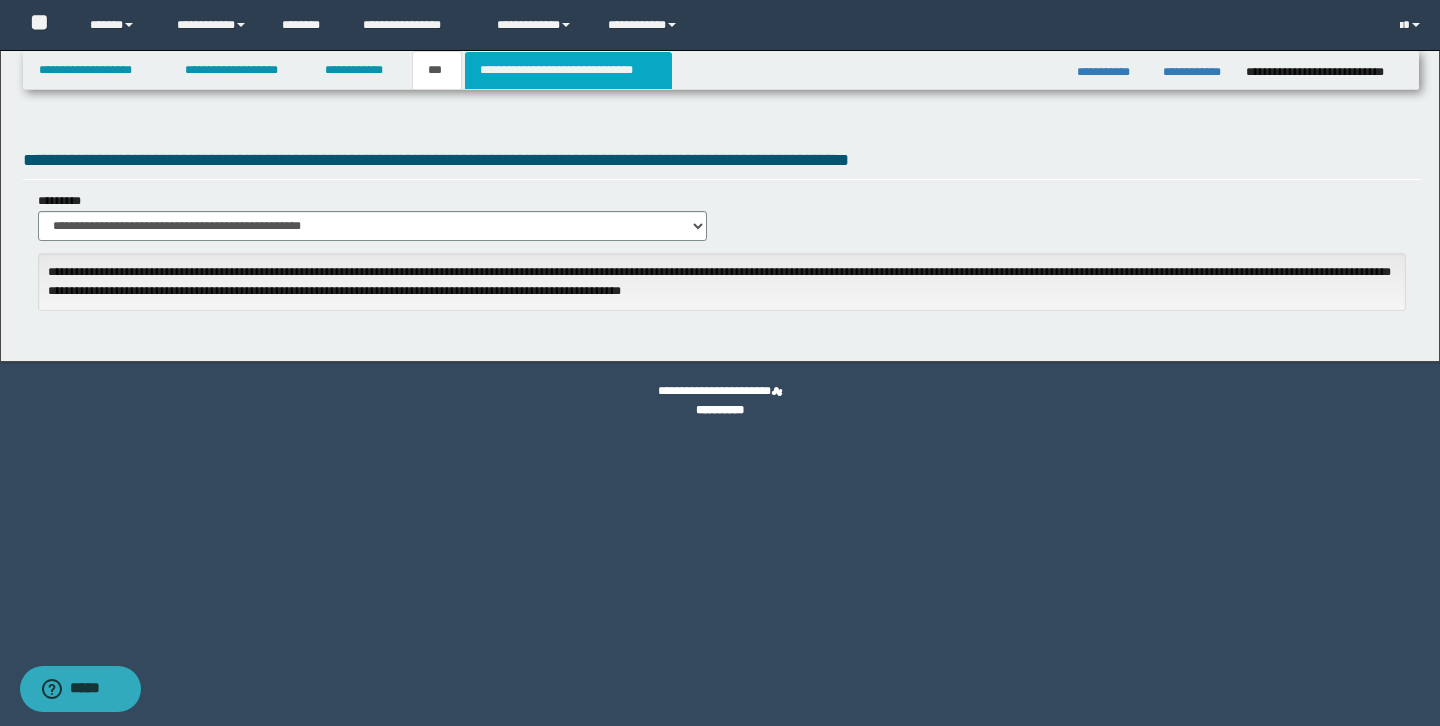click on "**********" at bounding box center [568, 70] 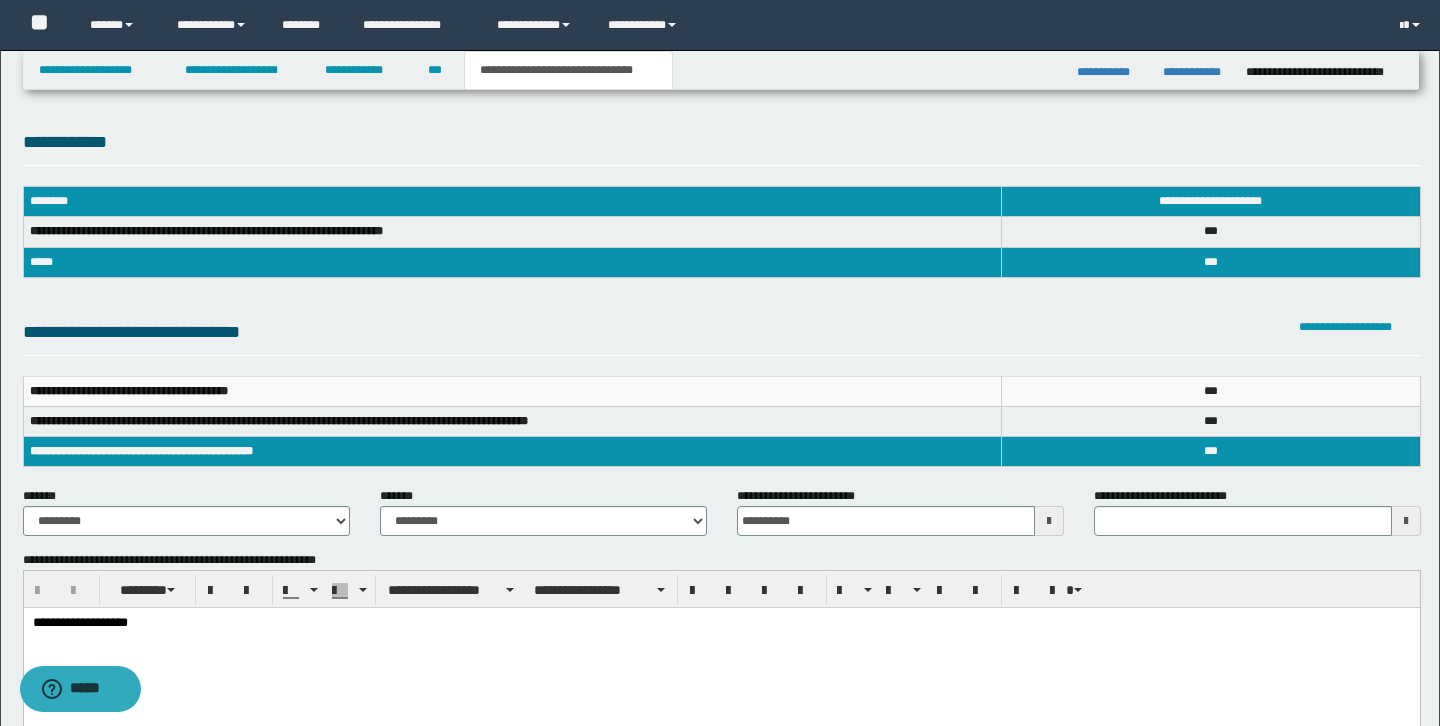 scroll, scrollTop: 71, scrollLeft: 0, axis: vertical 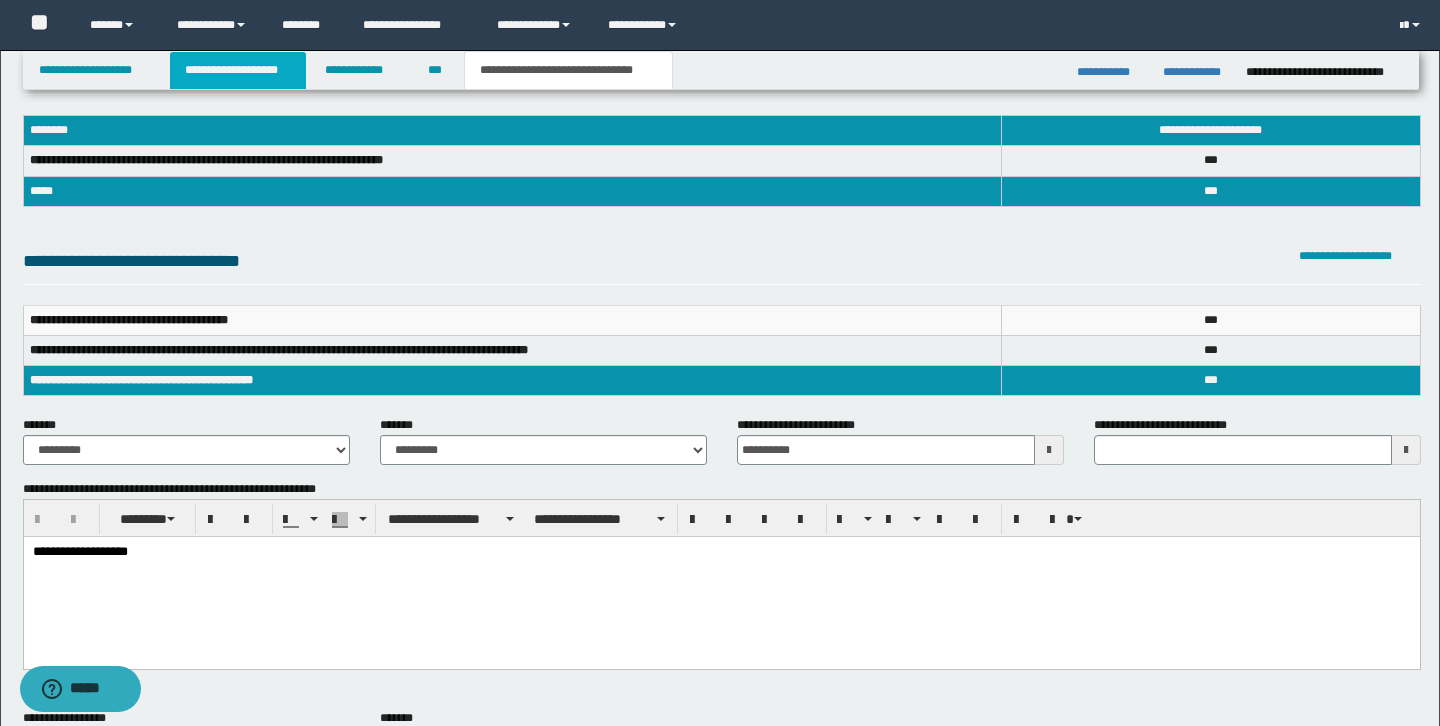 click on "**********" at bounding box center (238, 70) 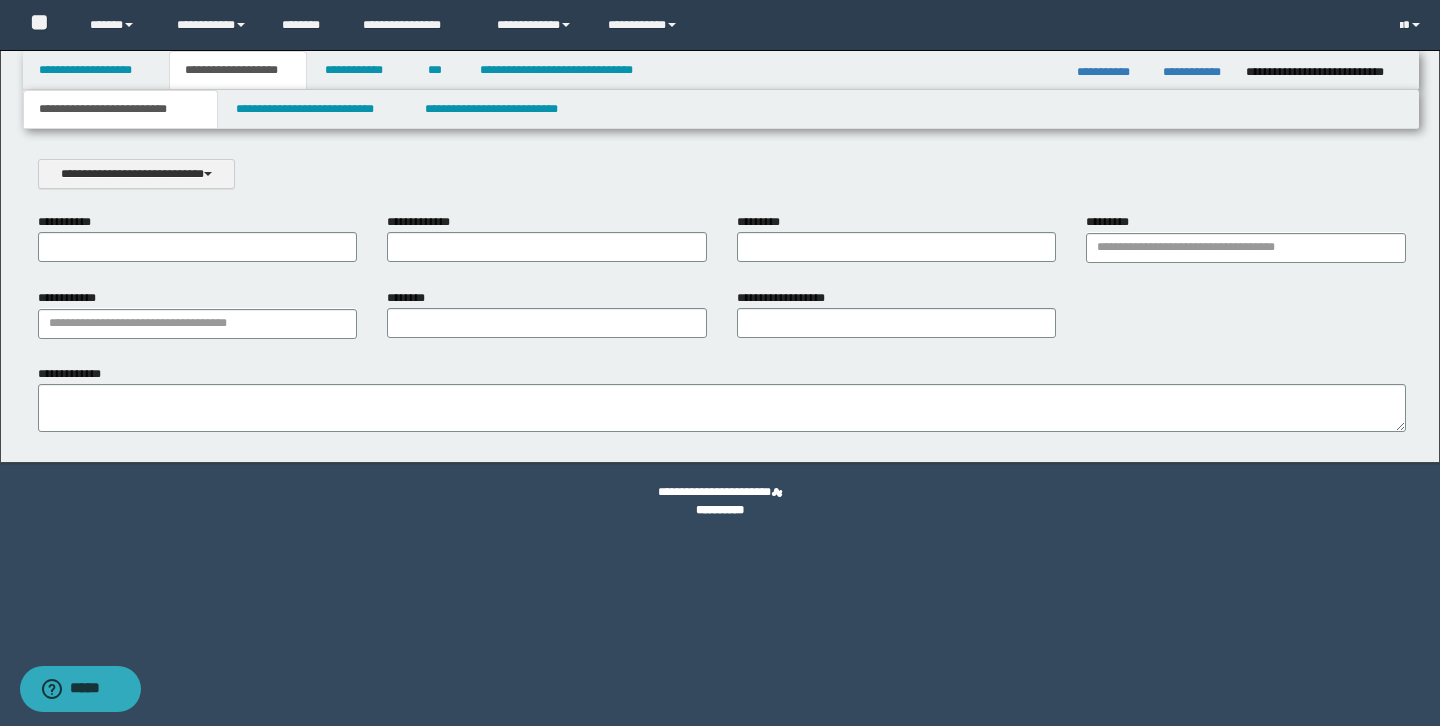 scroll, scrollTop: 0, scrollLeft: 0, axis: both 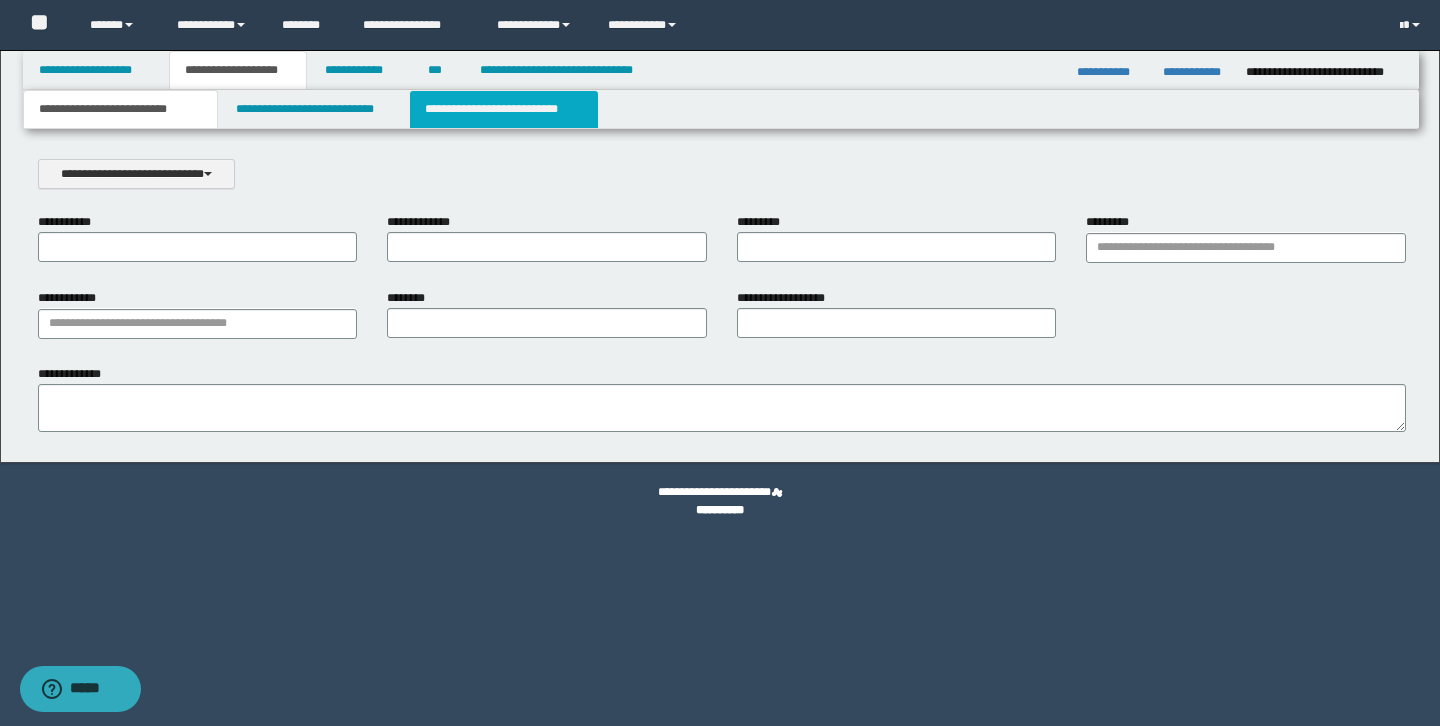 click on "**********" at bounding box center [504, 109] 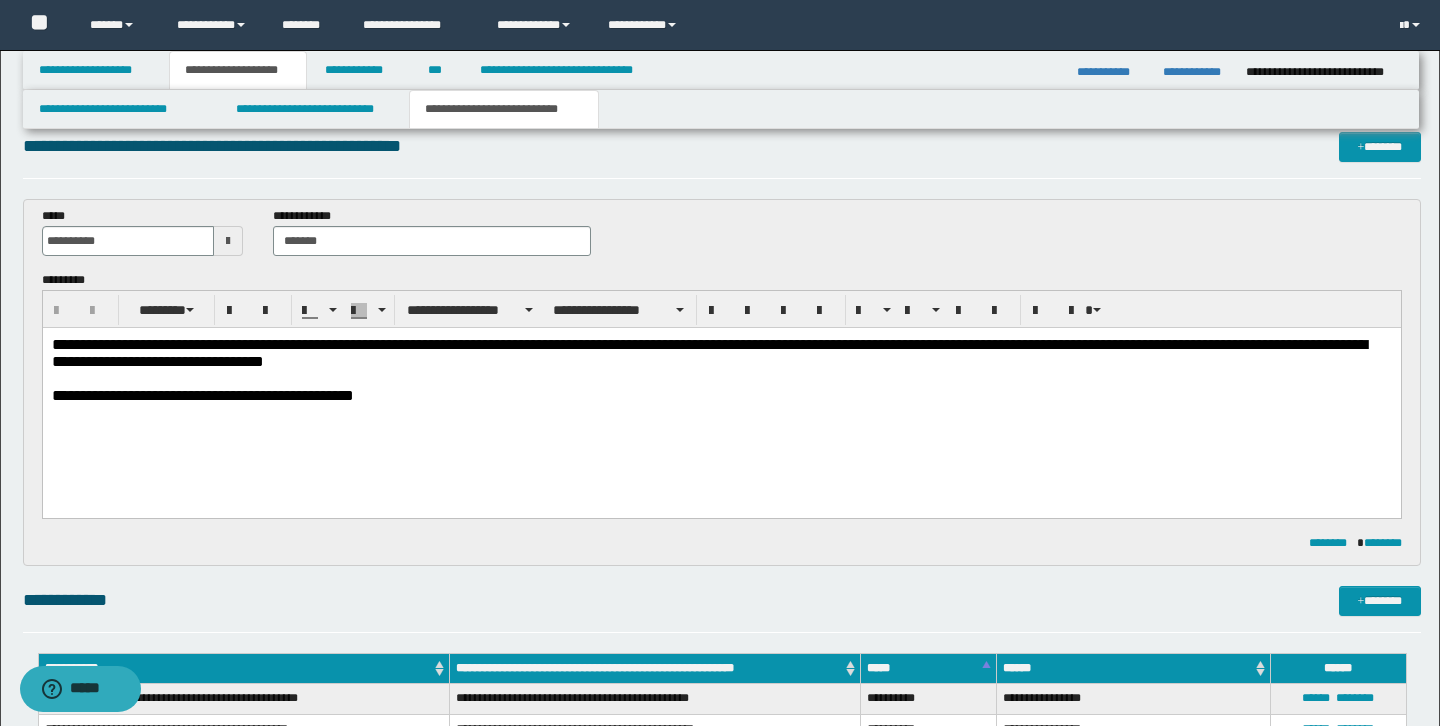 scroll, scrollTop: 0, scrollLeft: 0, axis: both 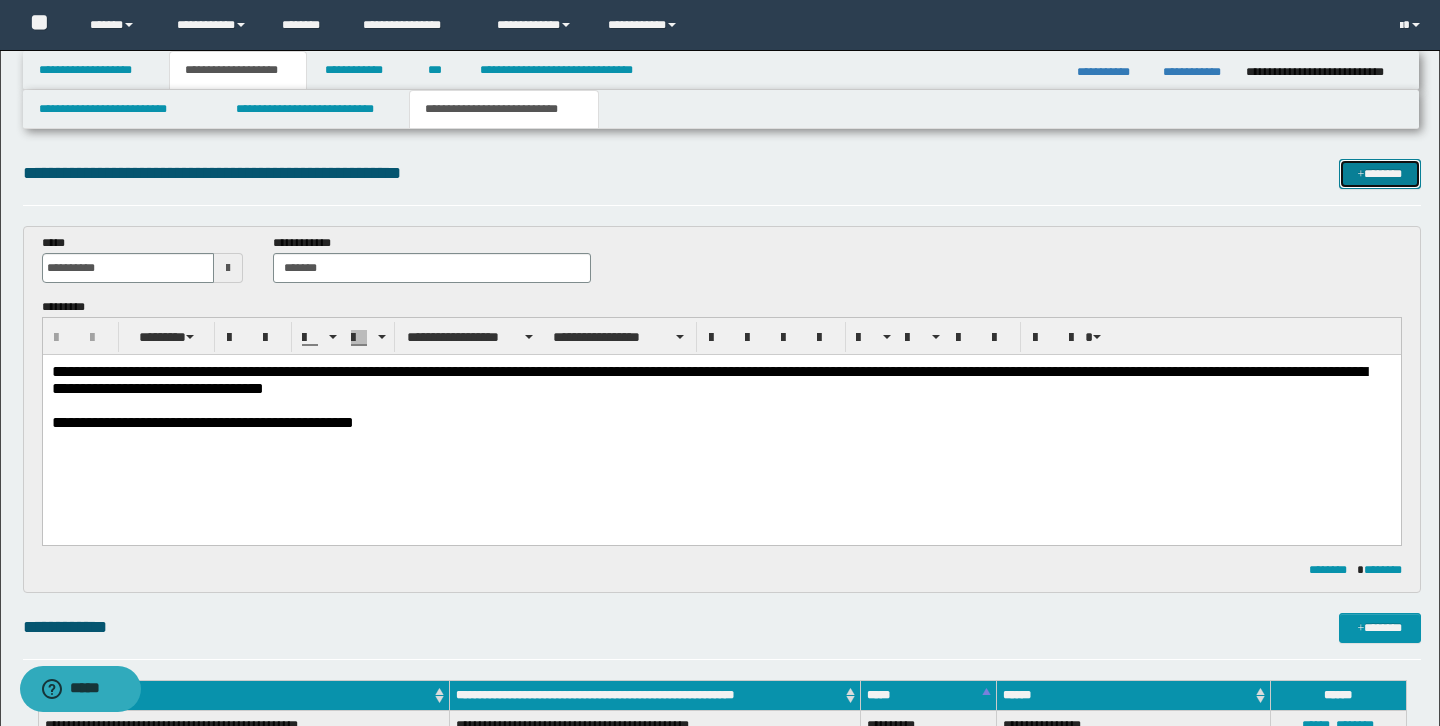 click on "*******" at bounding box center [1380, 174] 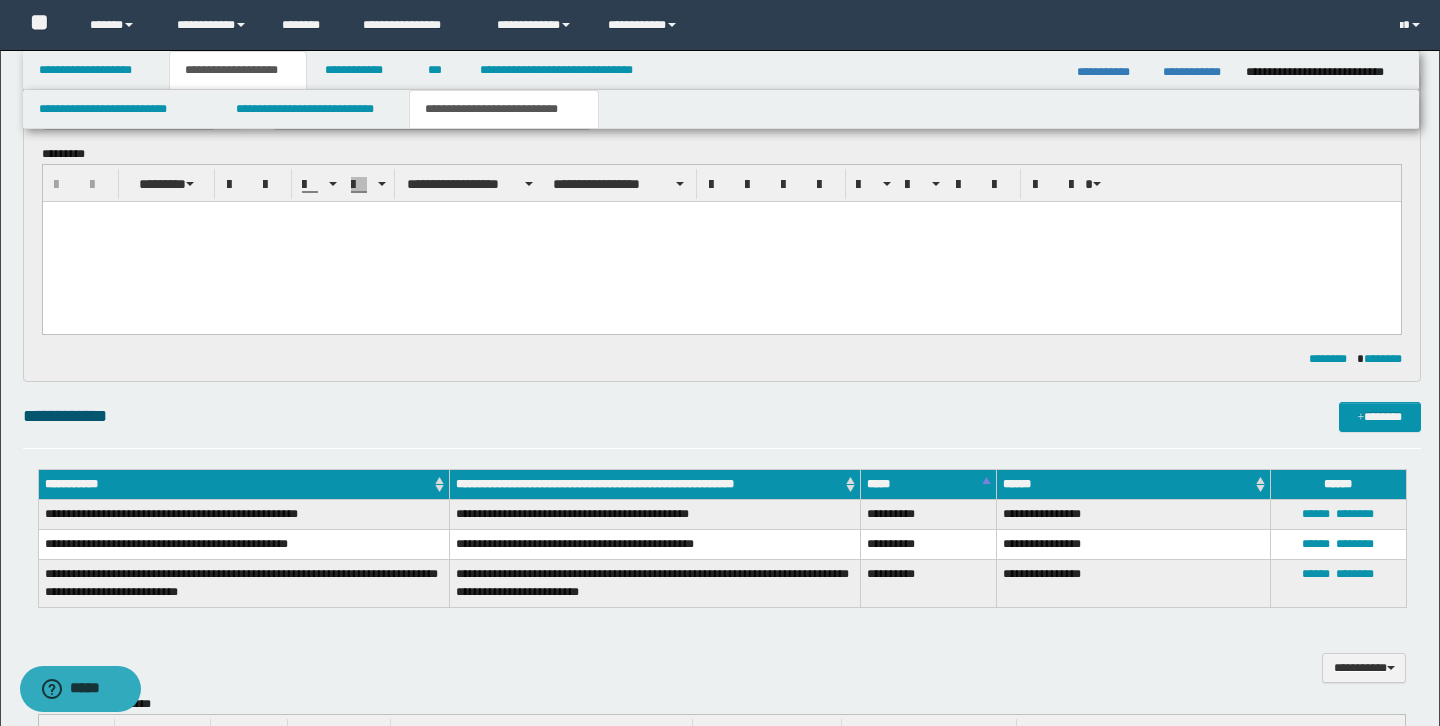 scroll, scrollTop: 0, scrollLeft: 0, axis: both 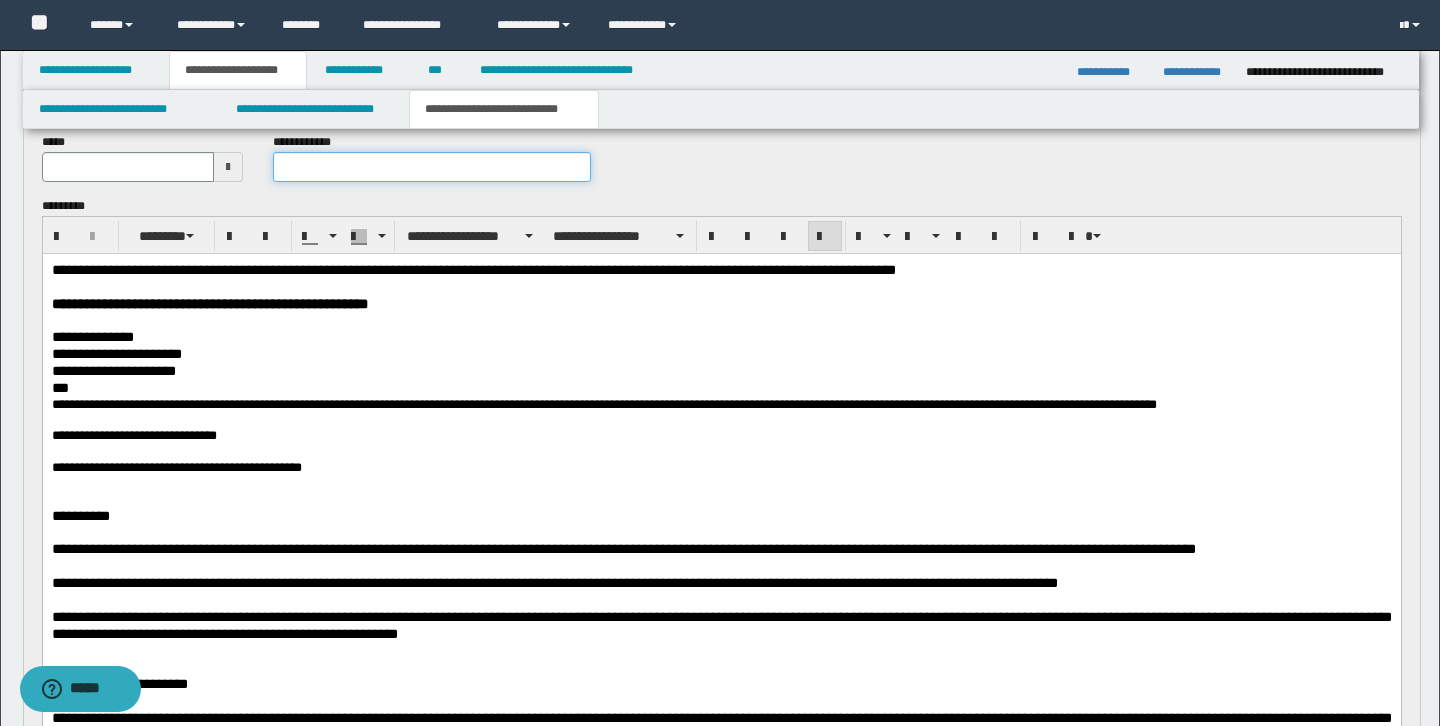 click at bounding box center [432, 167] 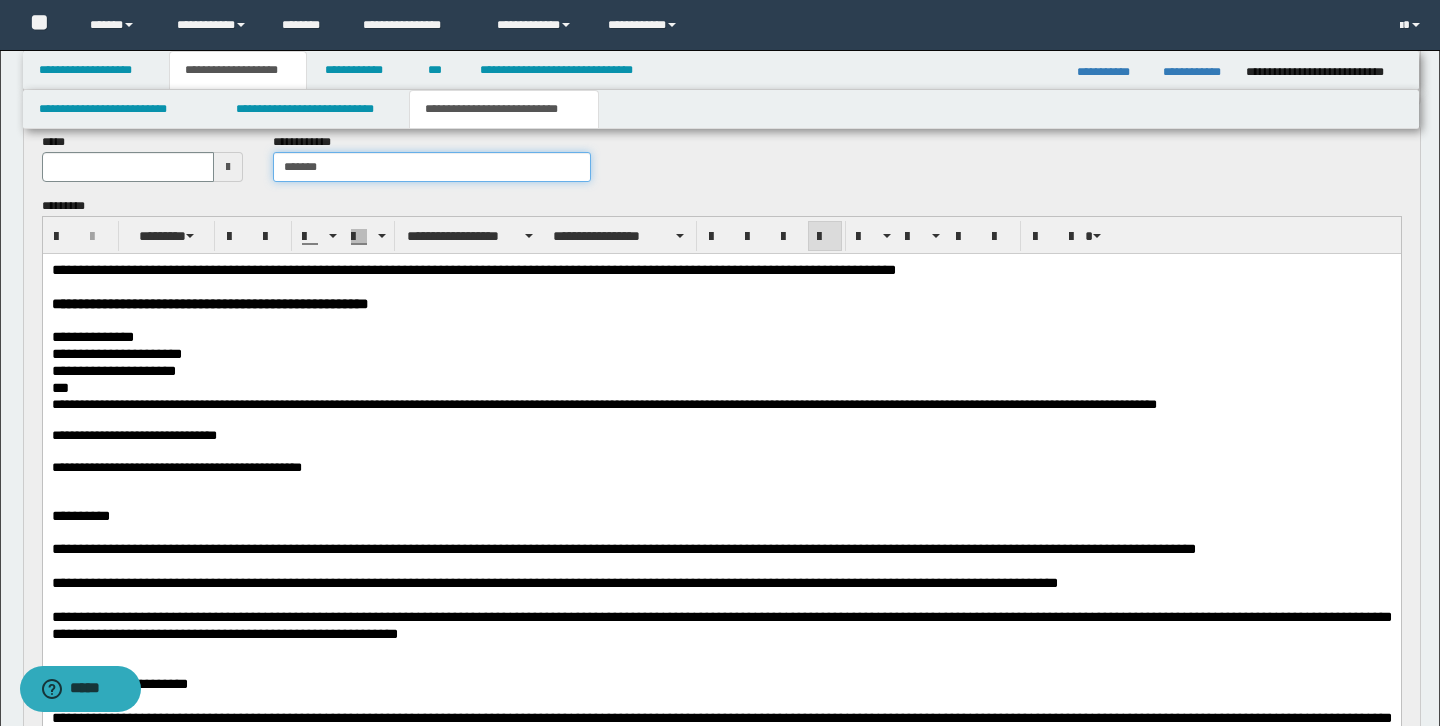 type on "**********" 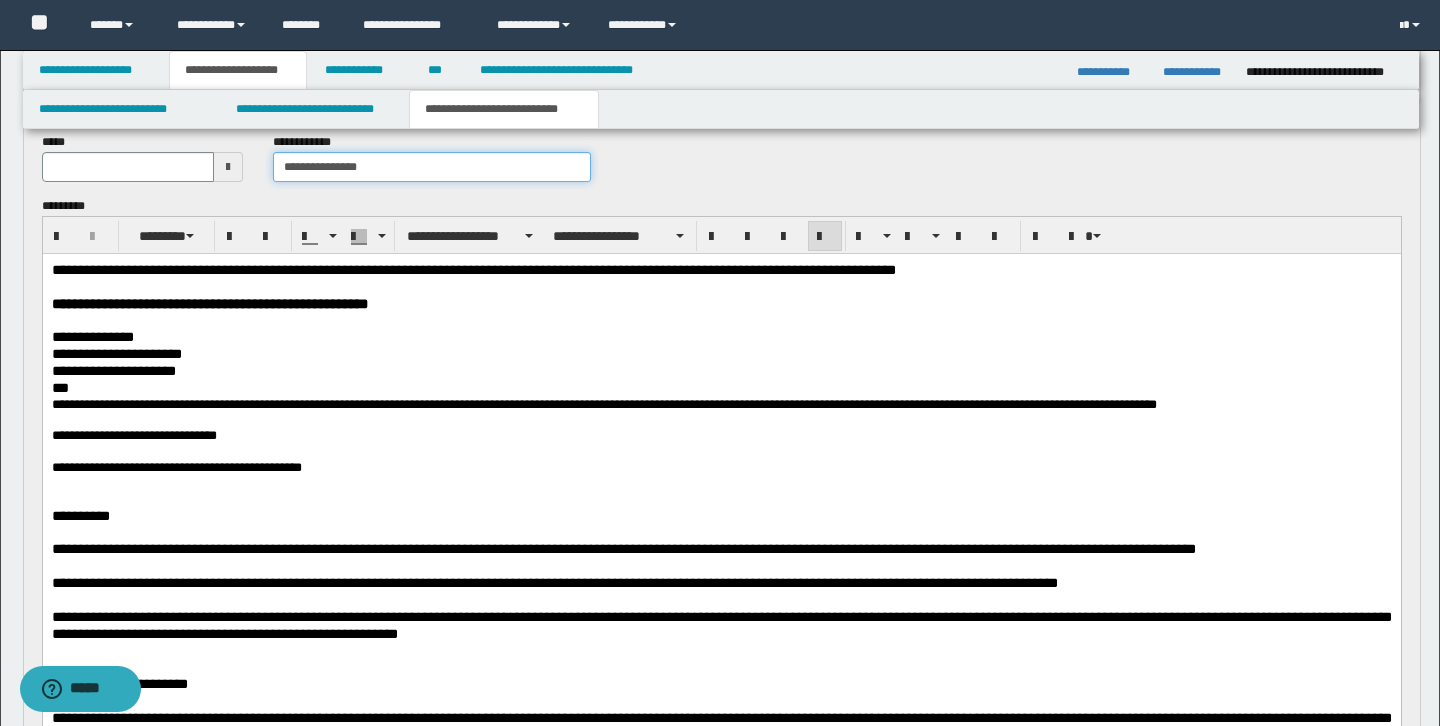 type 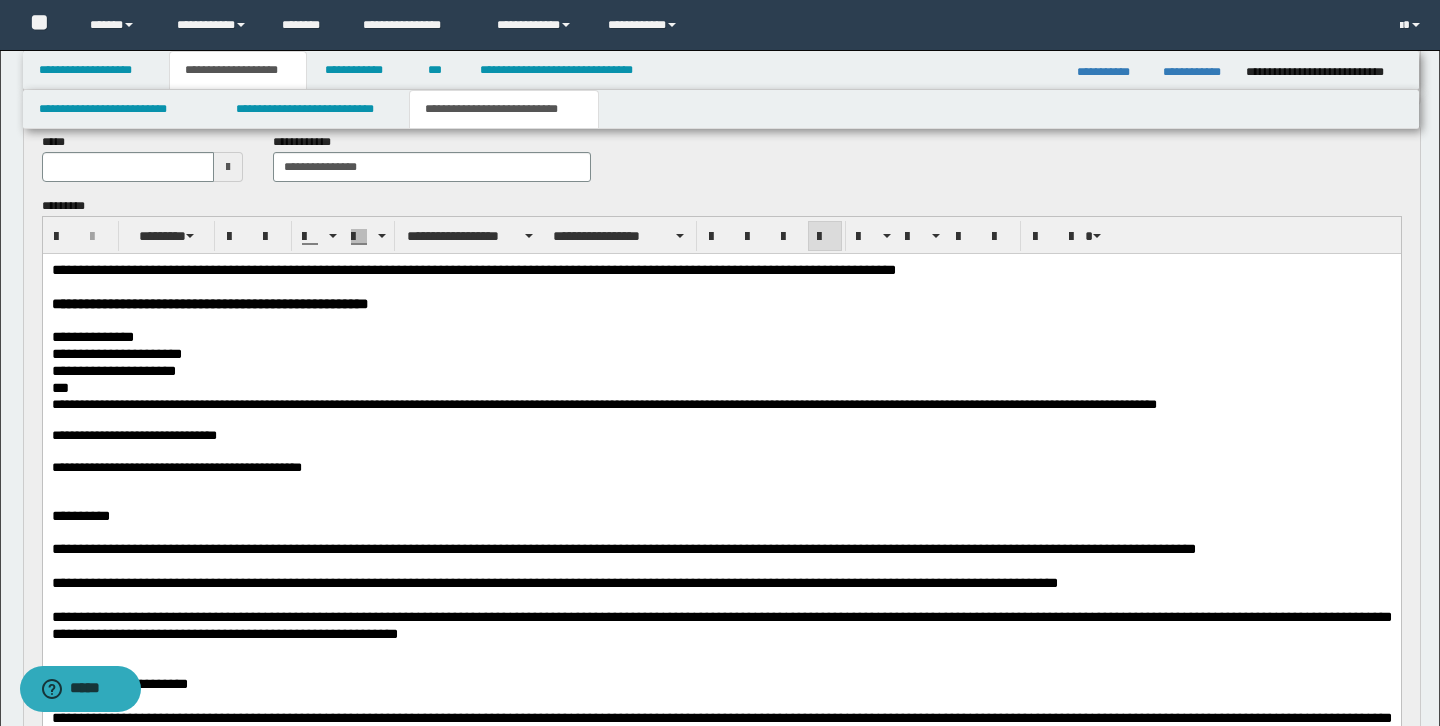 click at bounding box center (228, 167) 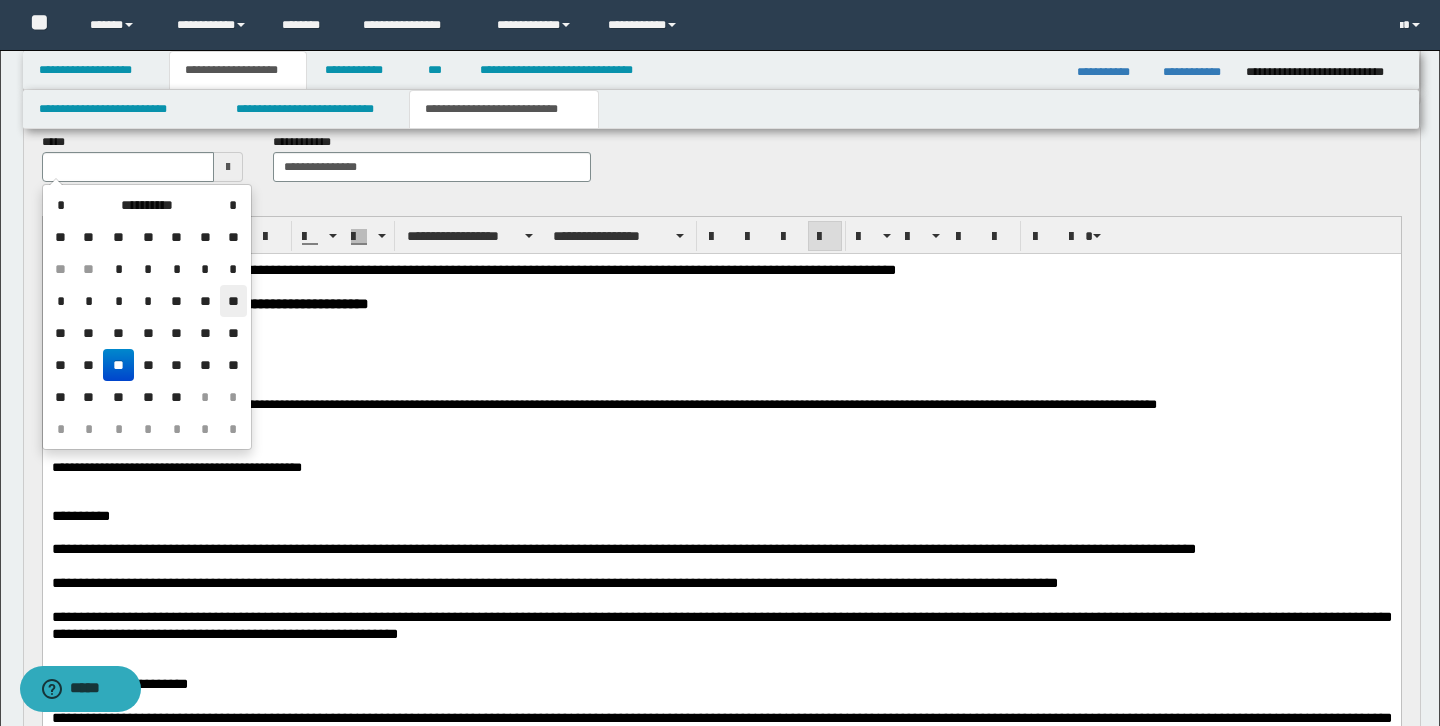 click on "**" at bounding box center (233, 301) 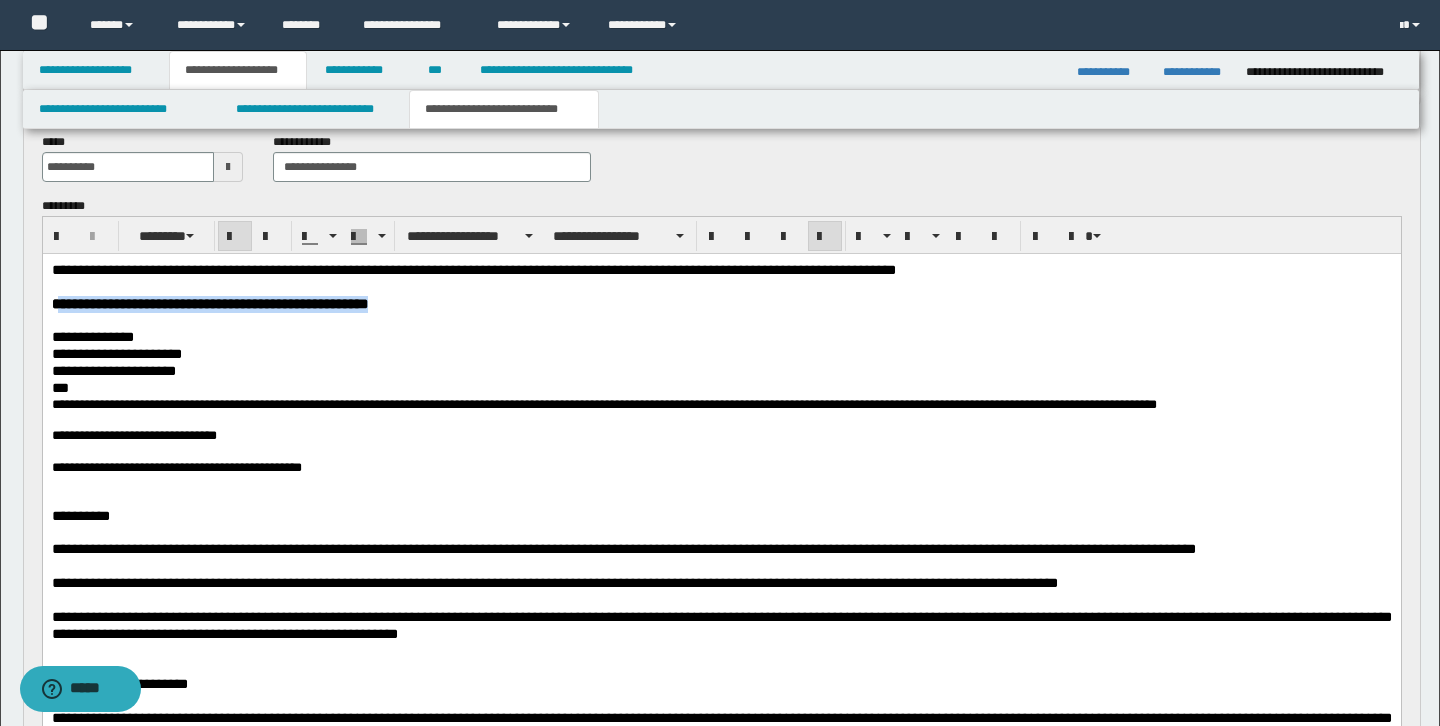 drag, startPoint x: 56, startPoint y: 301, endPoint x: 537, endPoint y: 309, distance: 481.06653 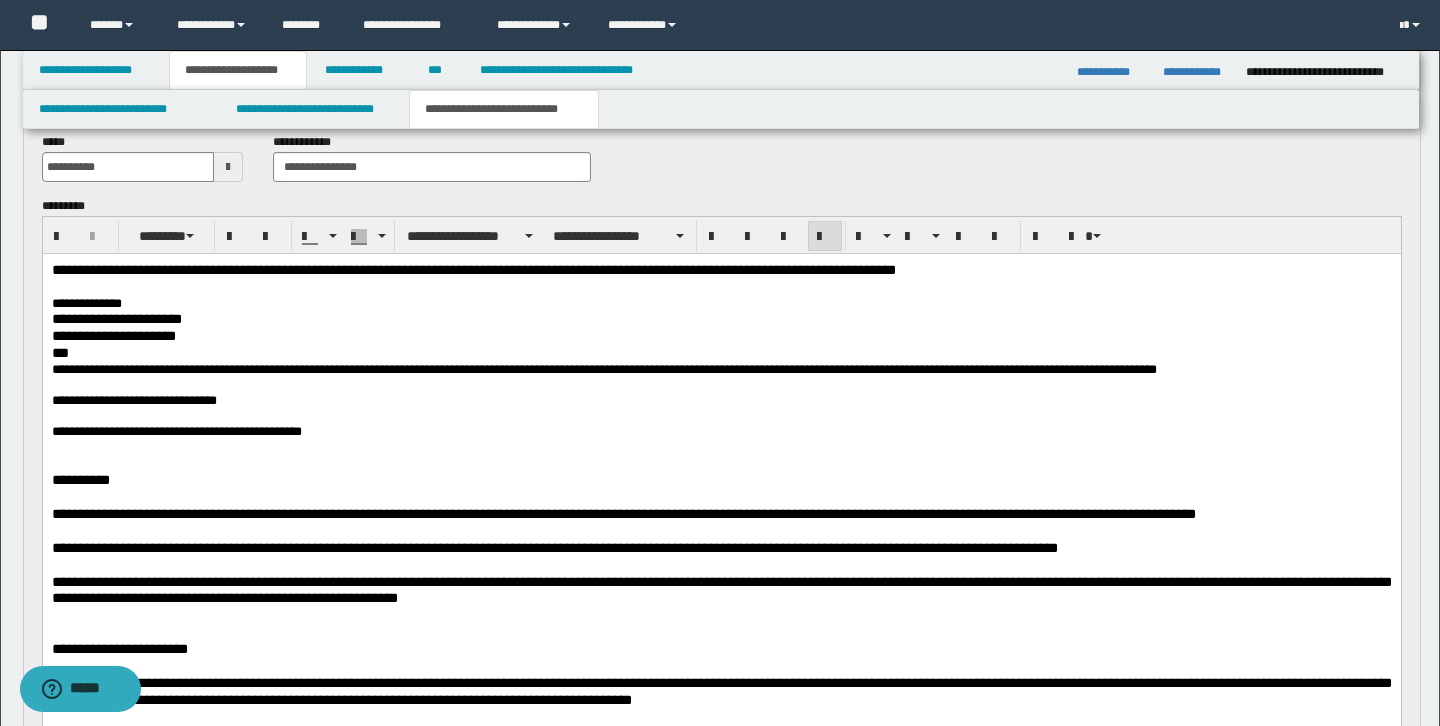 click on "**********" at bounding box center (721, 335) 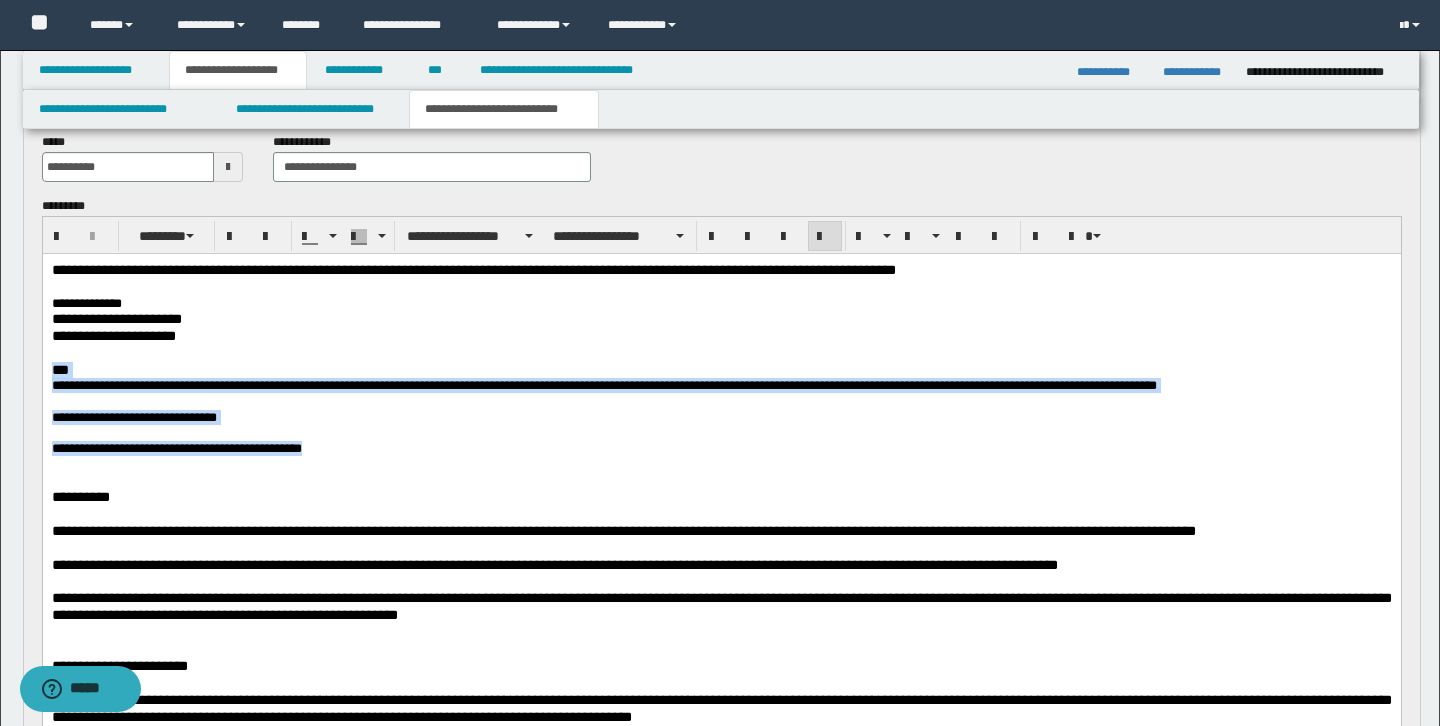 drag, startPoint x: 54, startPoint y: 369, endPoint x: 396, endPoint y: 451, distance: 351.69305 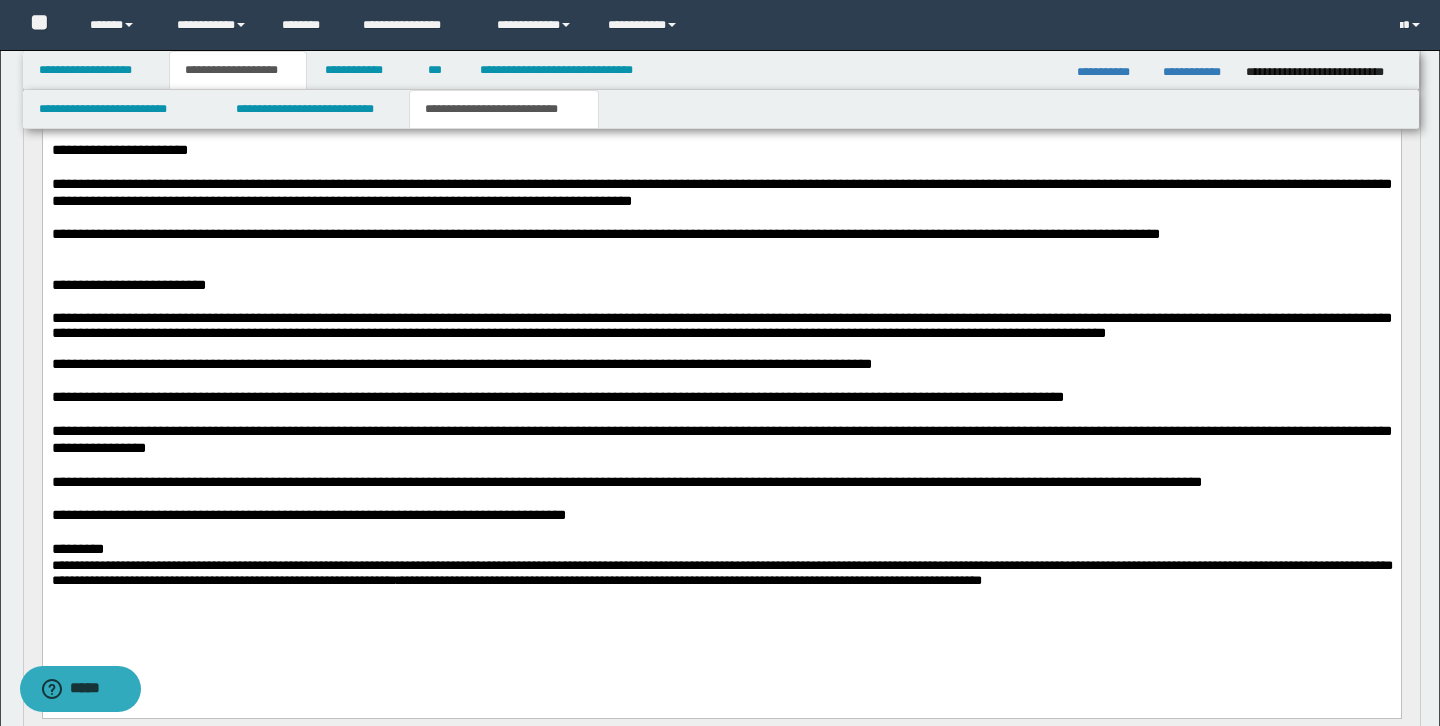 scroll, scrollTop: 895, scrollLeft: 0, axis: vertical 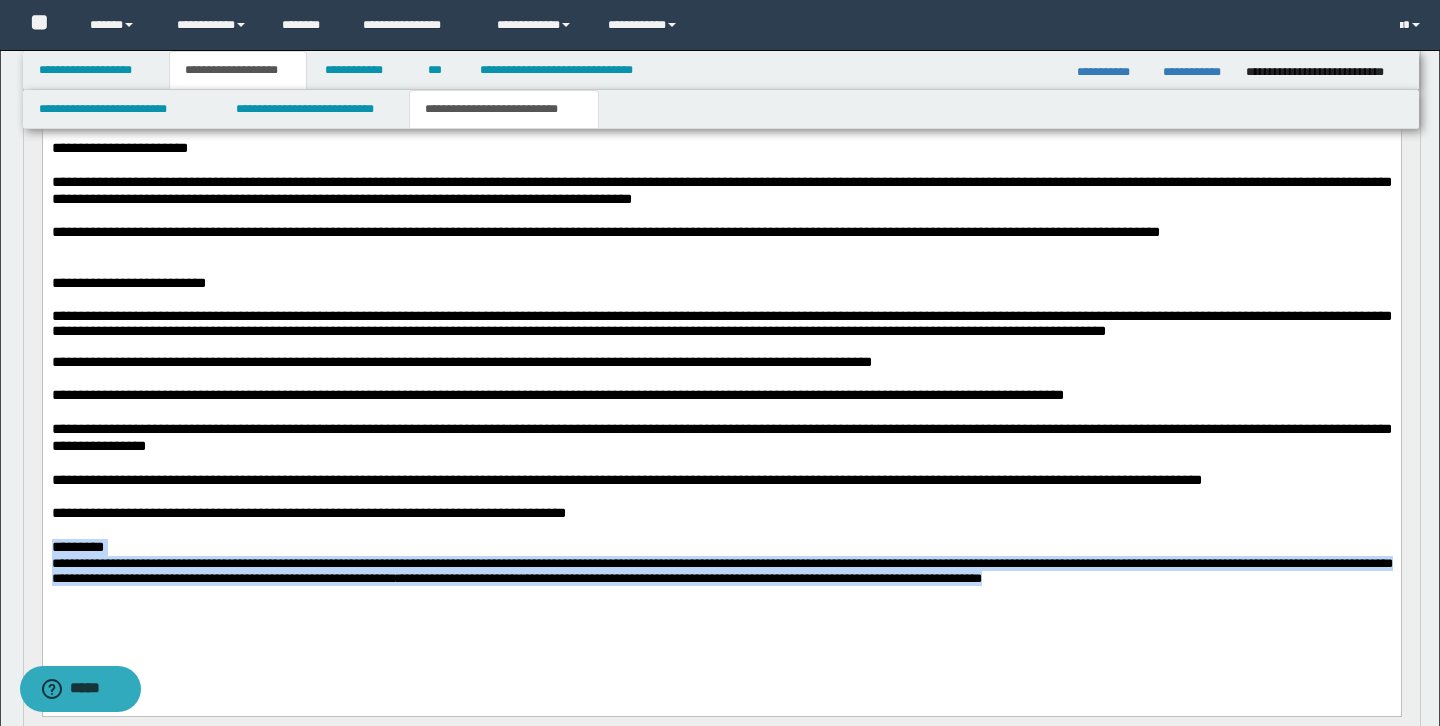 drag, startPoint x: 165, startPoint y: 605, endPoint x: 46, endPoint y: 553, distance: 129.86531 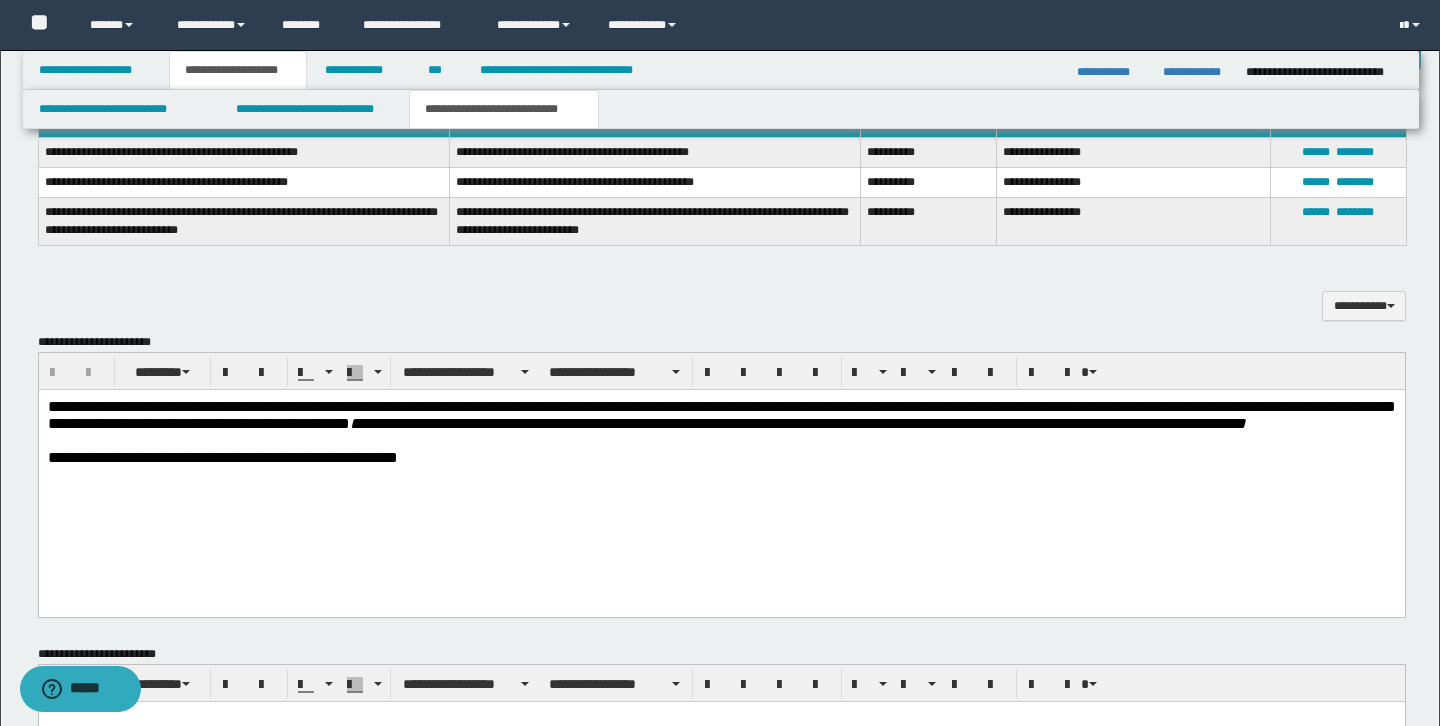 scroll, scrollTop: 1577, scrollLeft: 0, axis: vertical 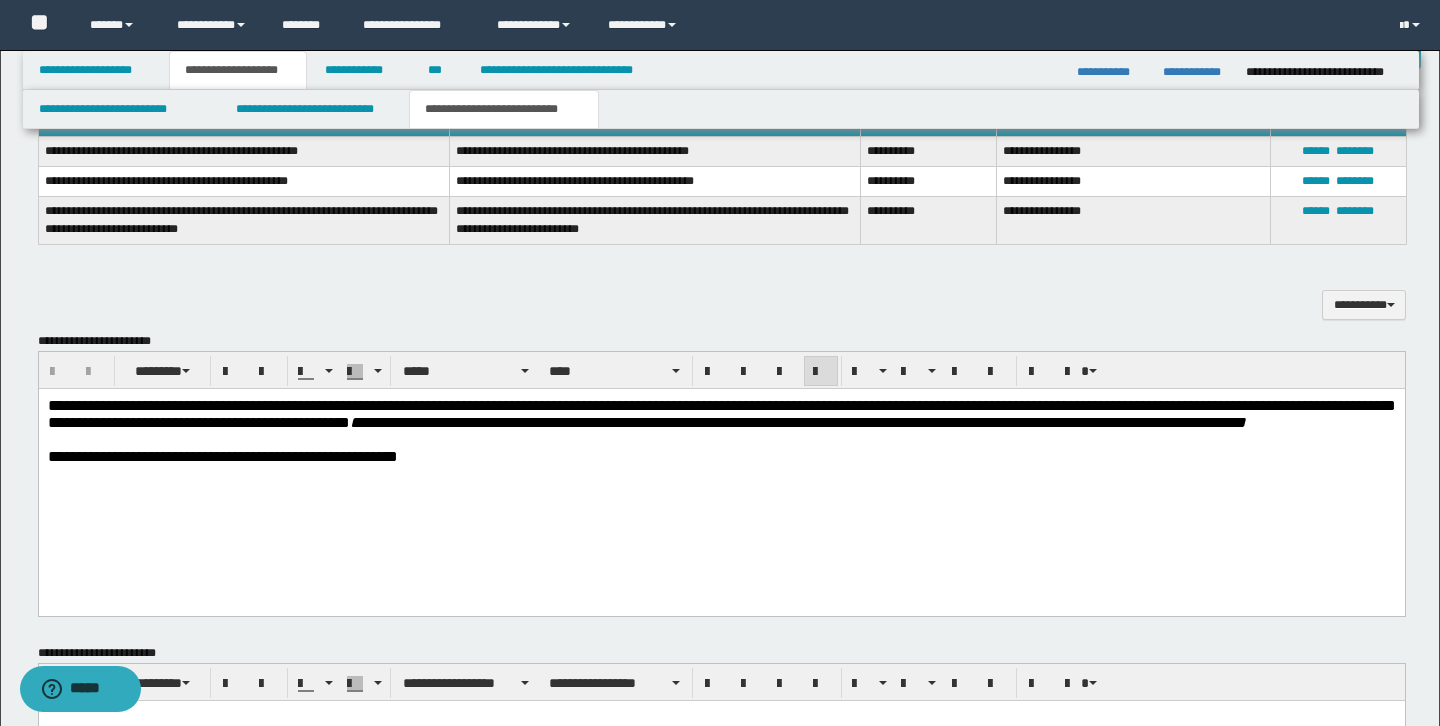 click on "**********" at bounding box center (721, 456) 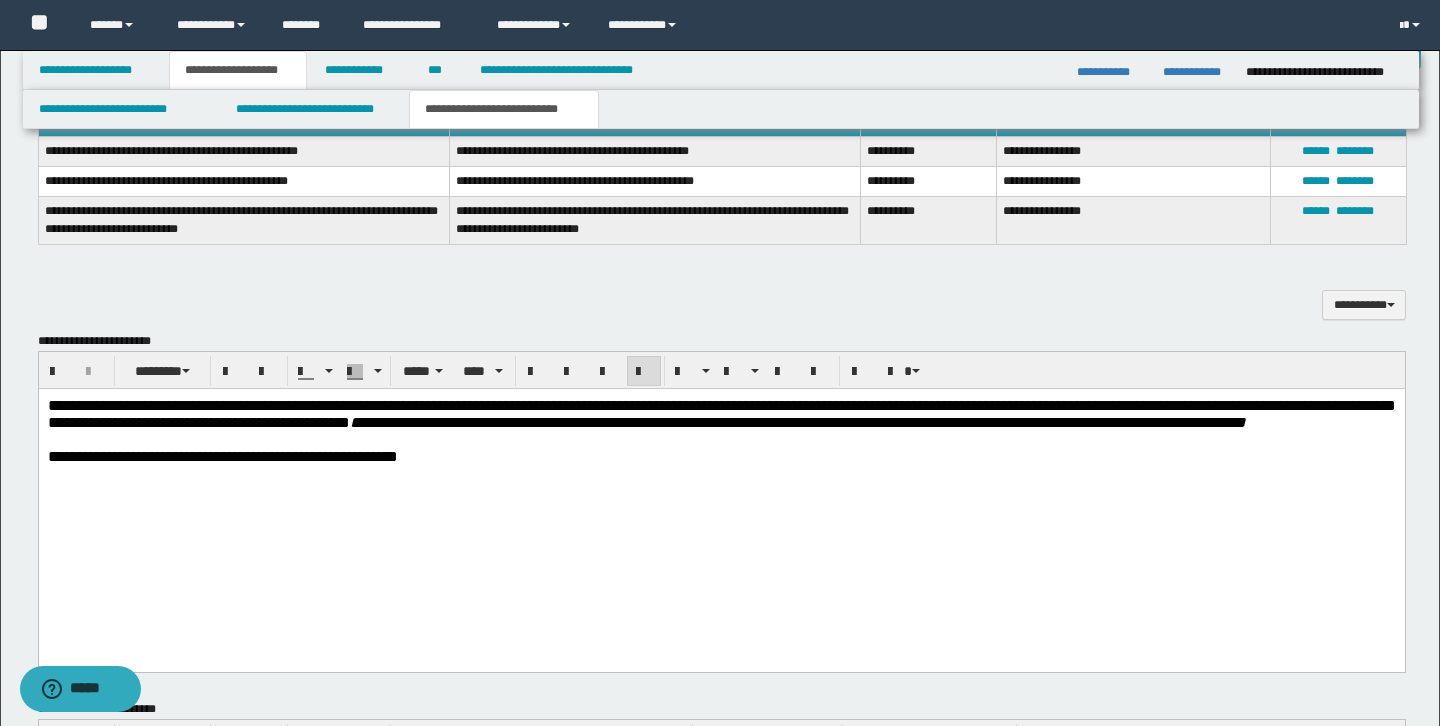 type 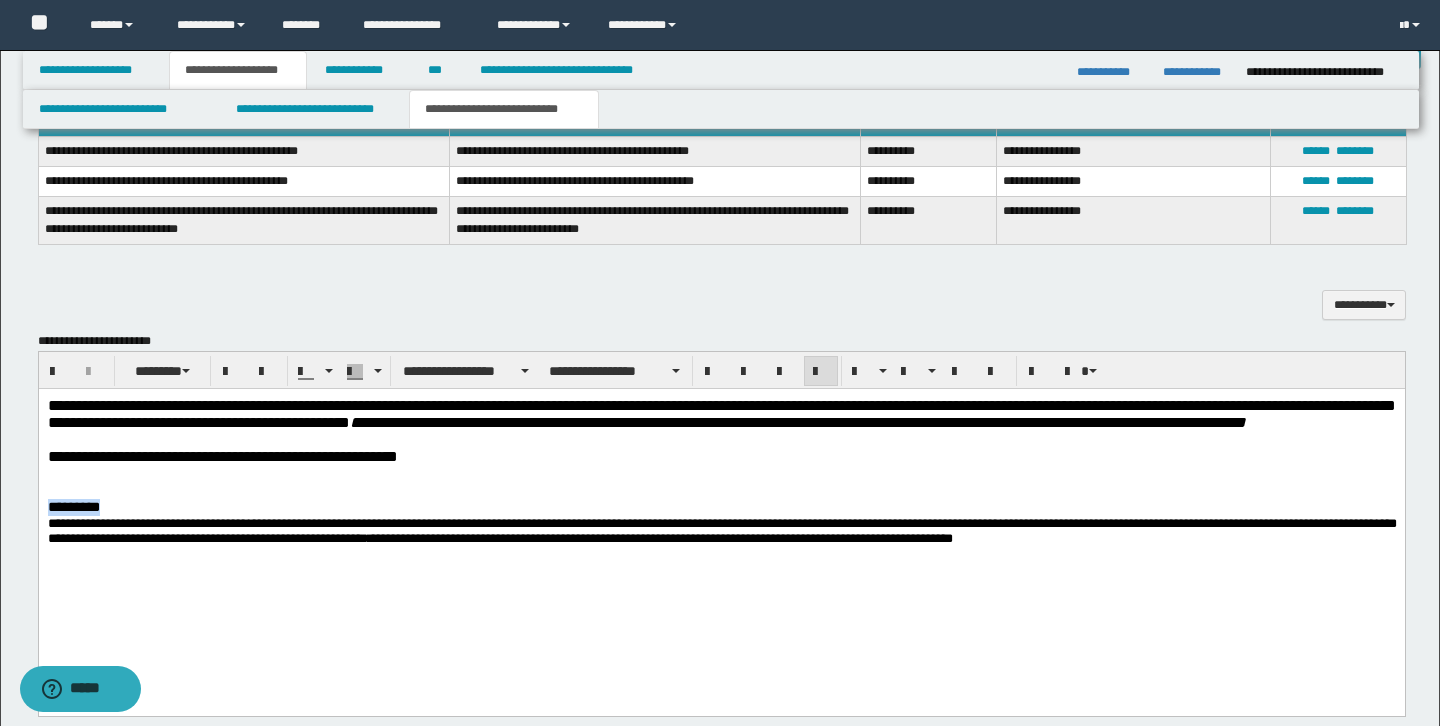 drag, startPoint x: 126, startPoint y: 531, endPoint x: -1, endPoint y: 529, distance: 127.01575 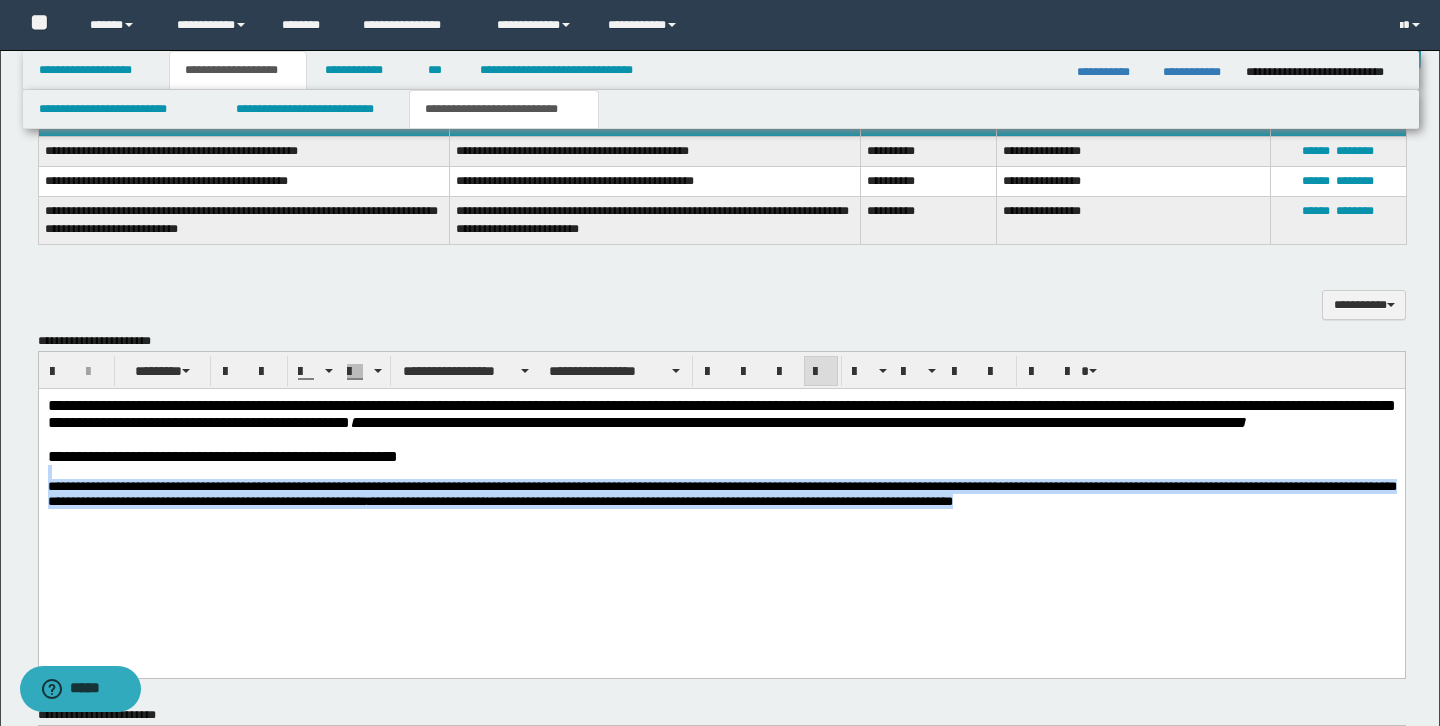 drag, startPoint x: 182, startPoint y: 543, endPoint x: 34, endPoint y: 504, distance: 153.05228 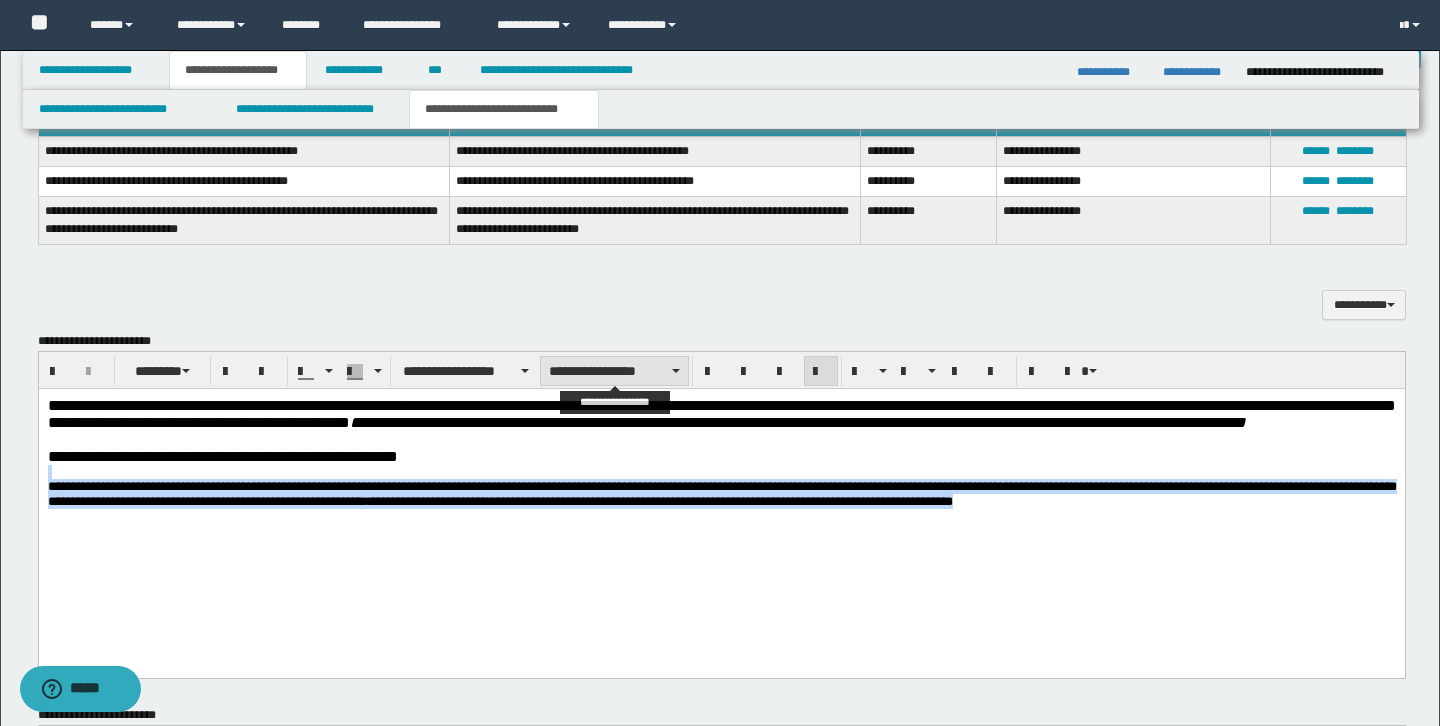 click on "**********" at bounding box center (614, 371) 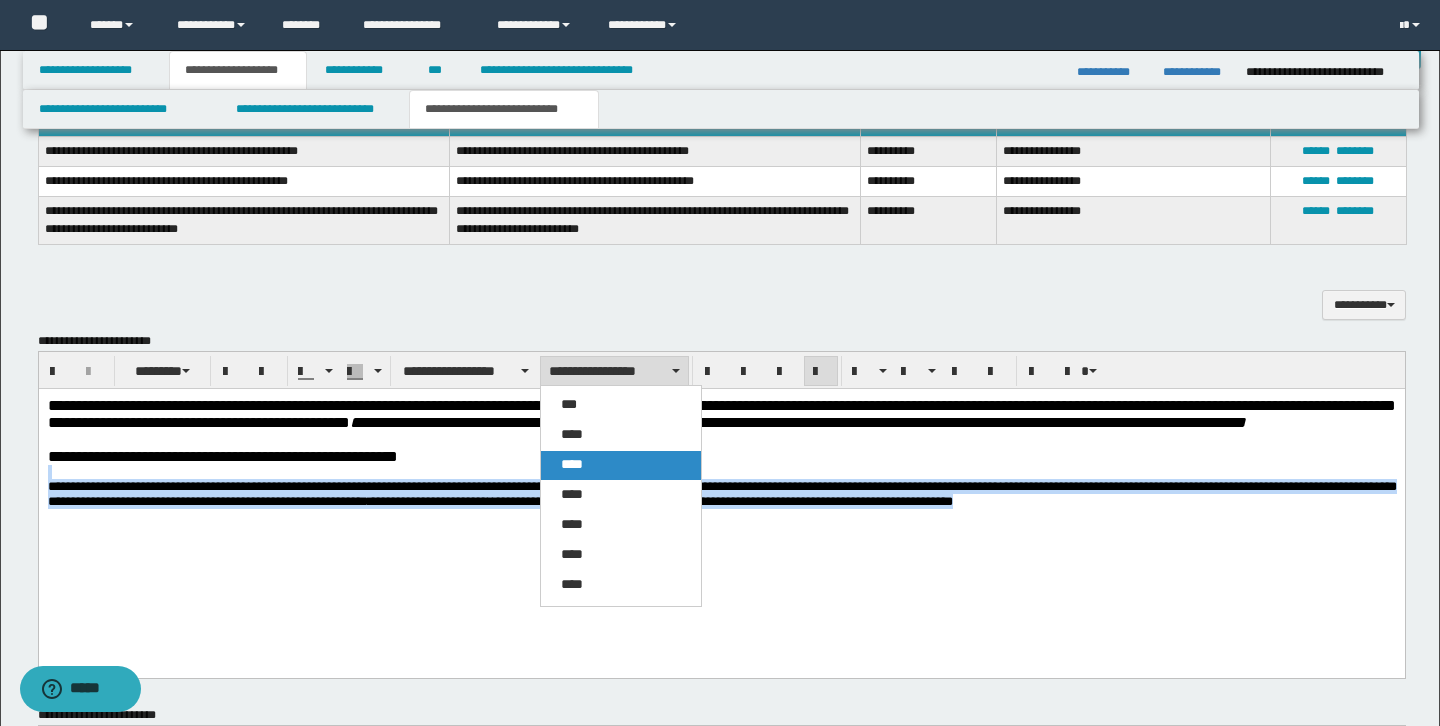 click on "****" at bounding box center [621, 465] 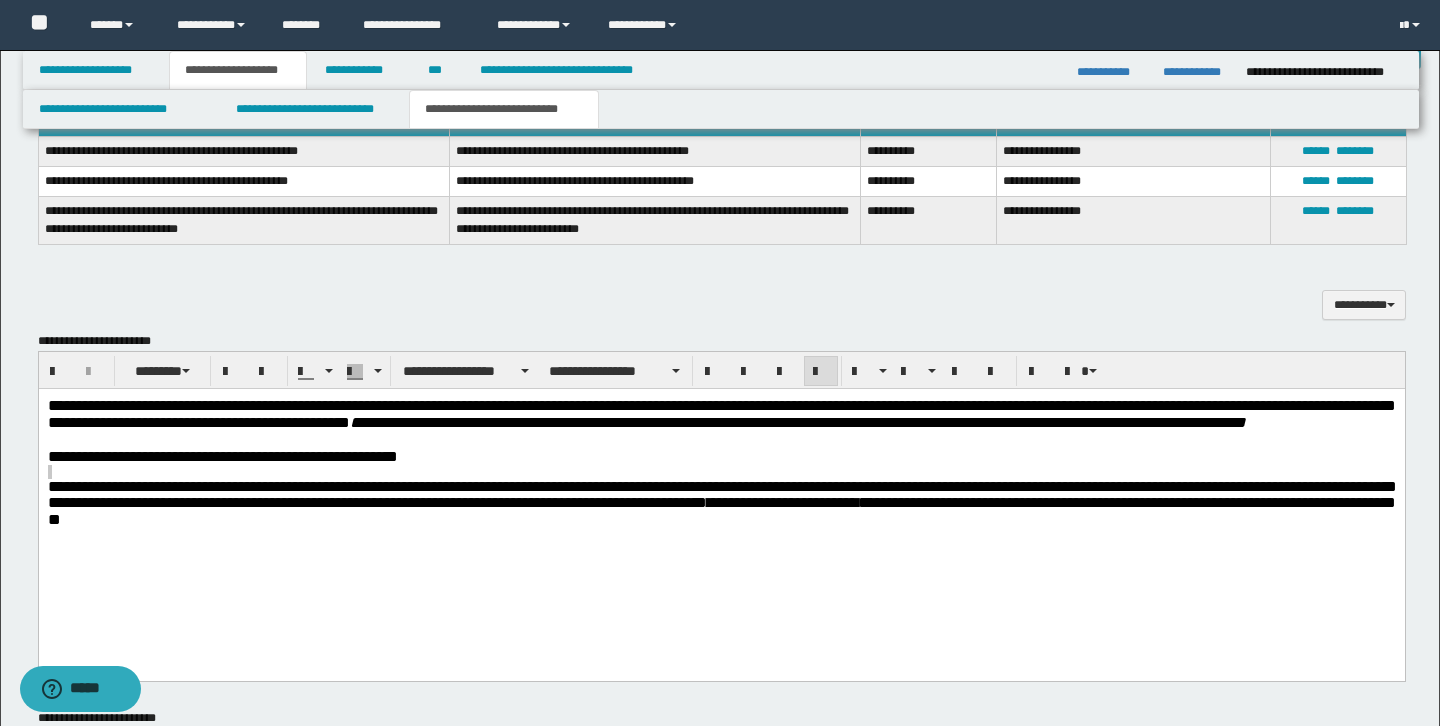 click on "**********" at bounding box center [722, 370] 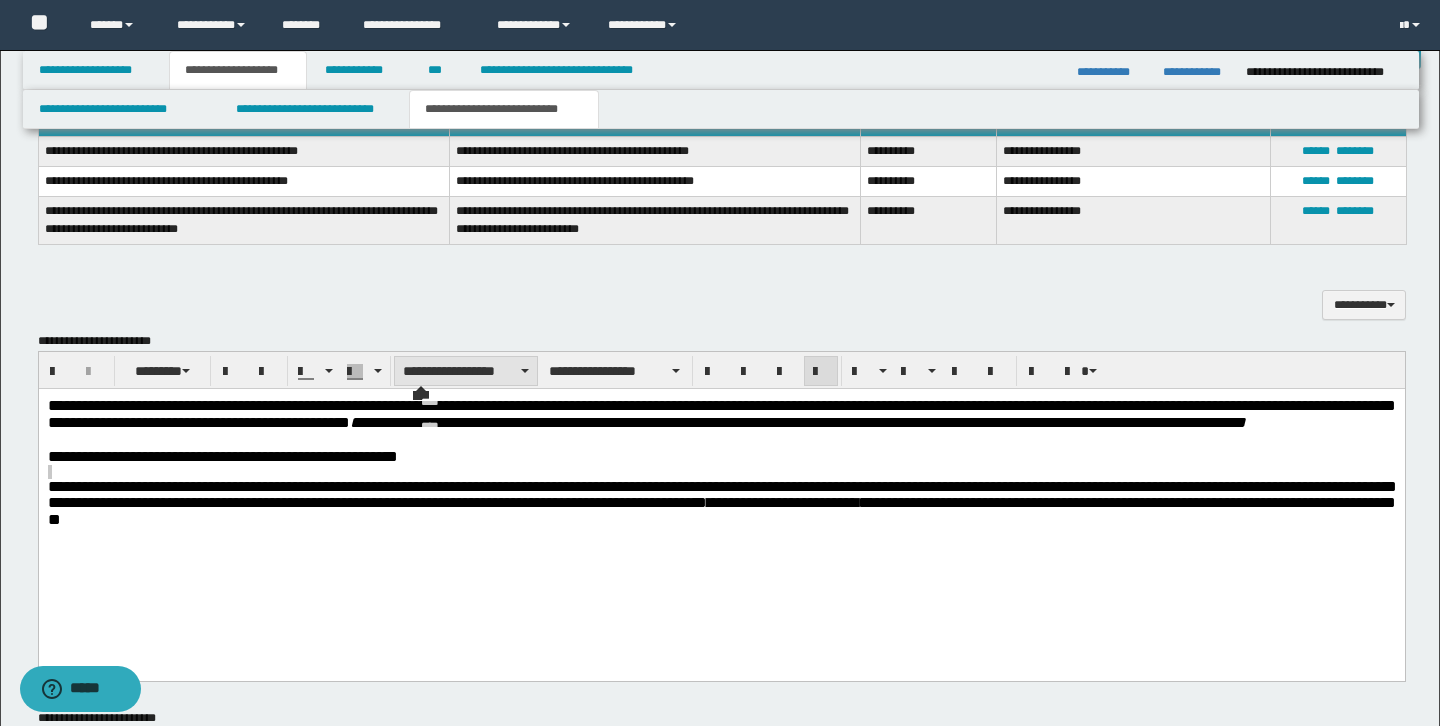 click on "**********" at bounding box center (466, 371) 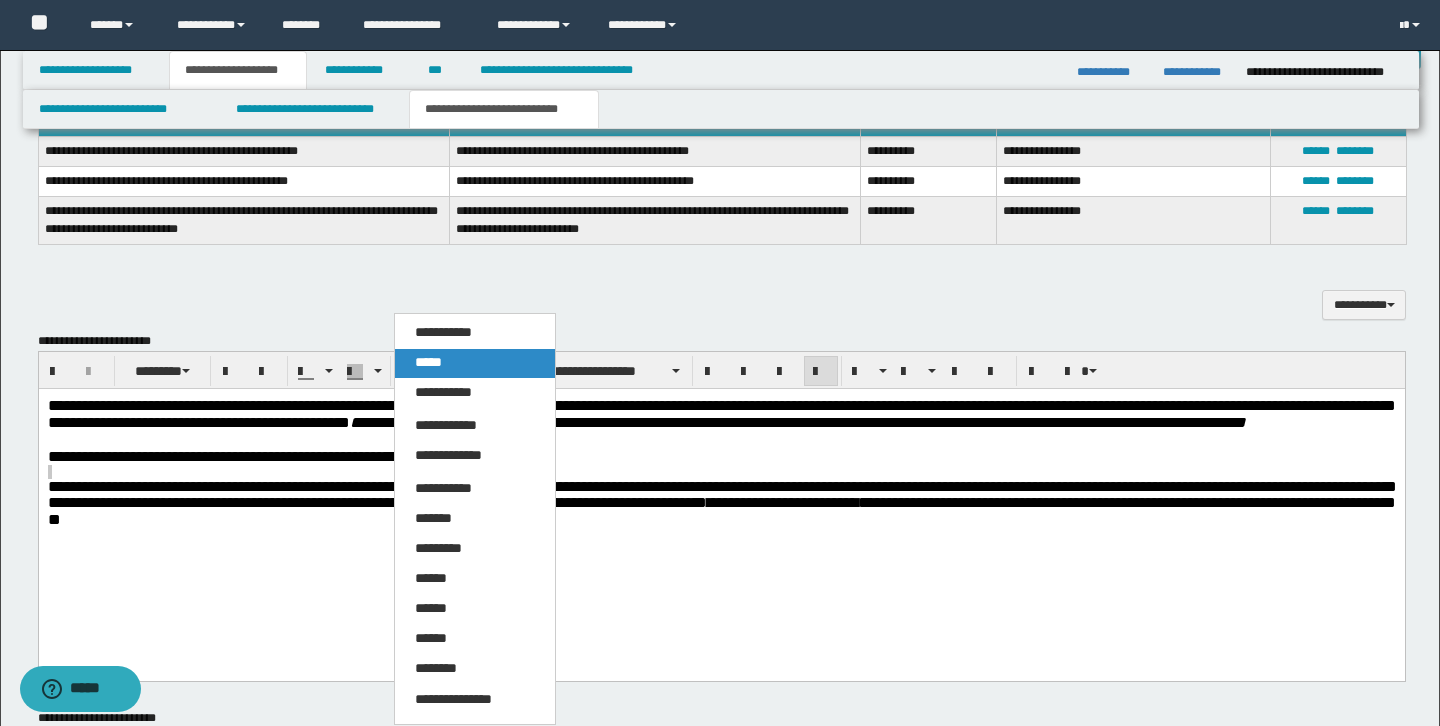 click on "*****" at bounding box center (475, 363) 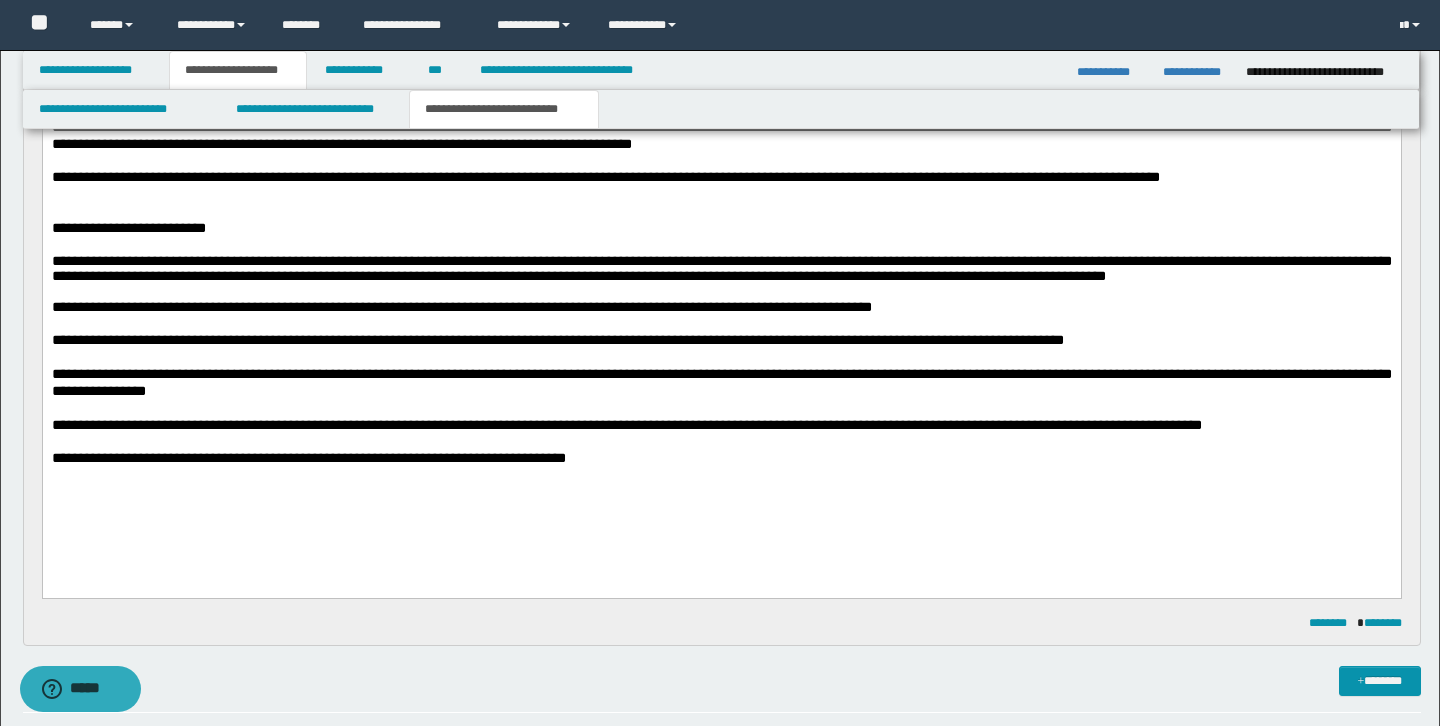 scroll, scrollTop: 946, scrollLeft: 0, axis: vertical 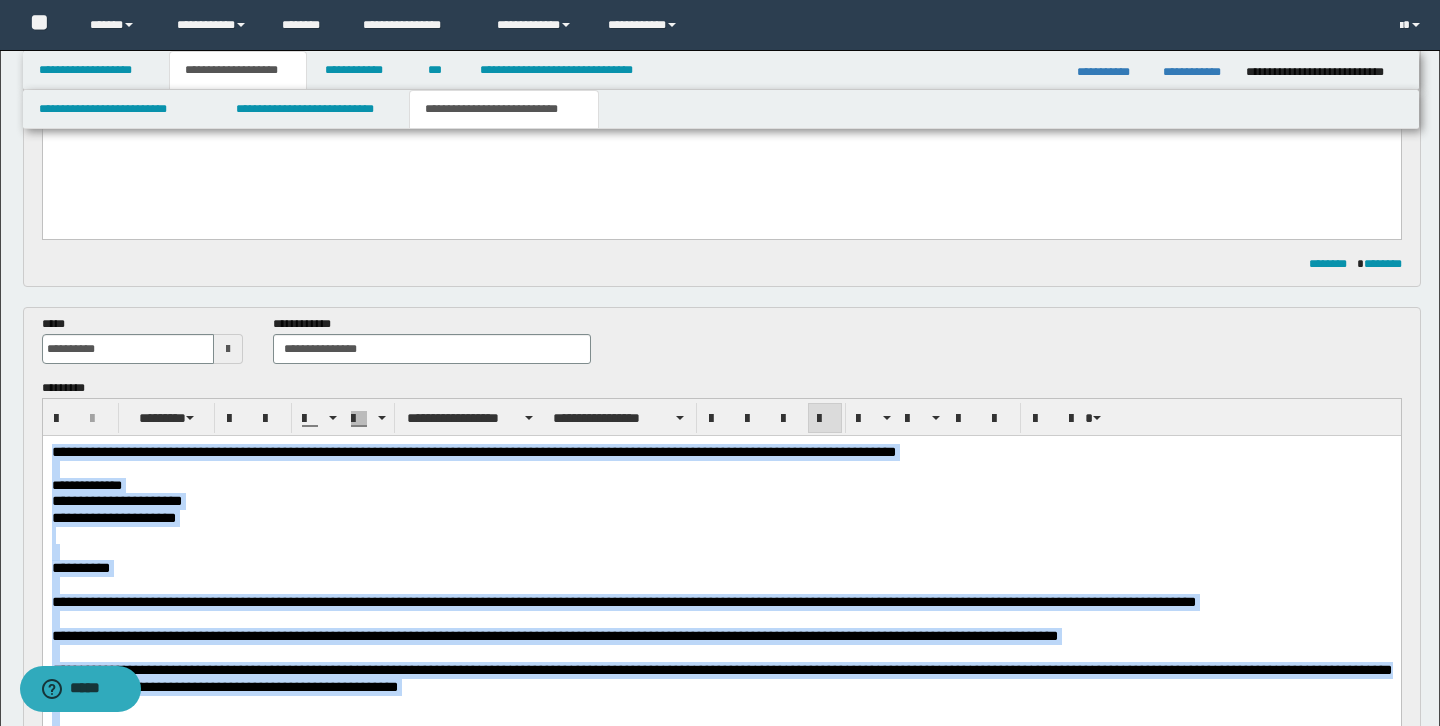 drag, startPoint x: 655, startPoint y: 1112, endPoint x: 57, endPoint y: 370, distance: 952.9785 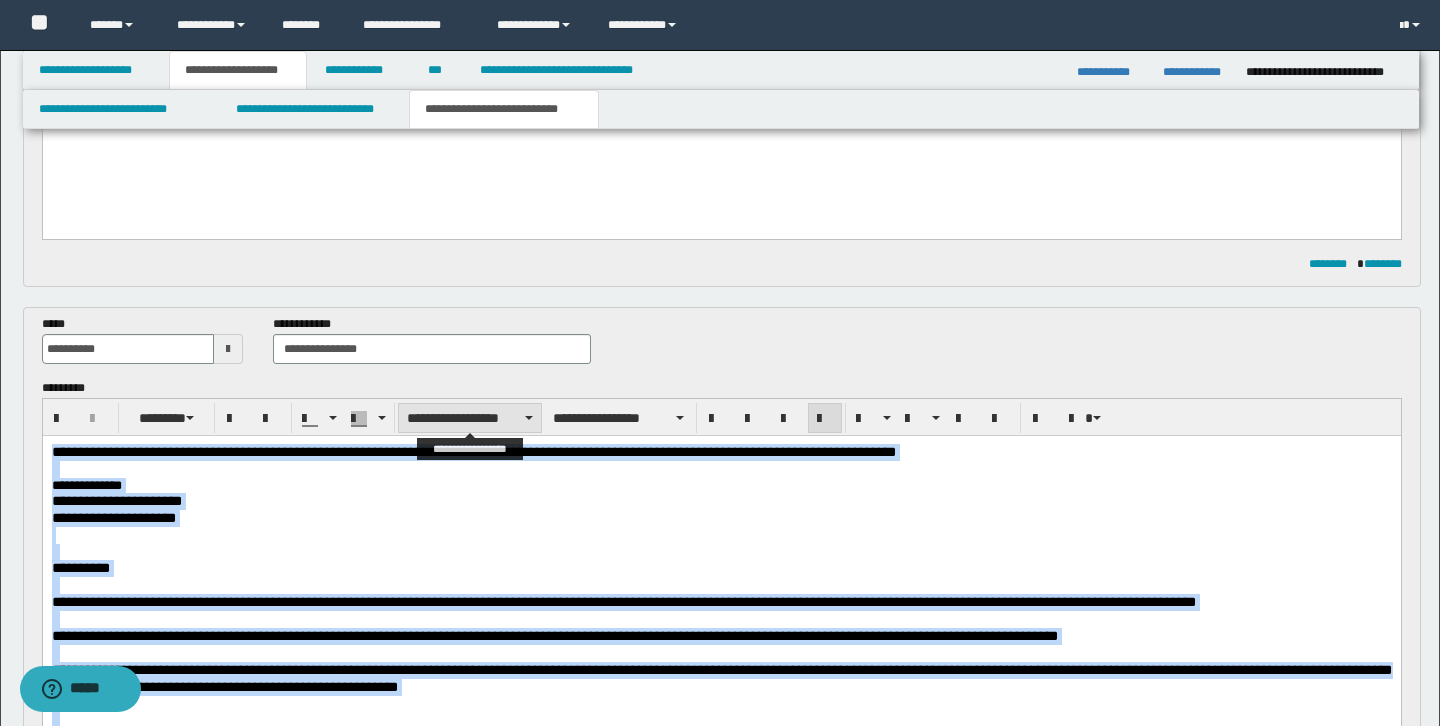 click on "**********" at bounding box center (470, 418) 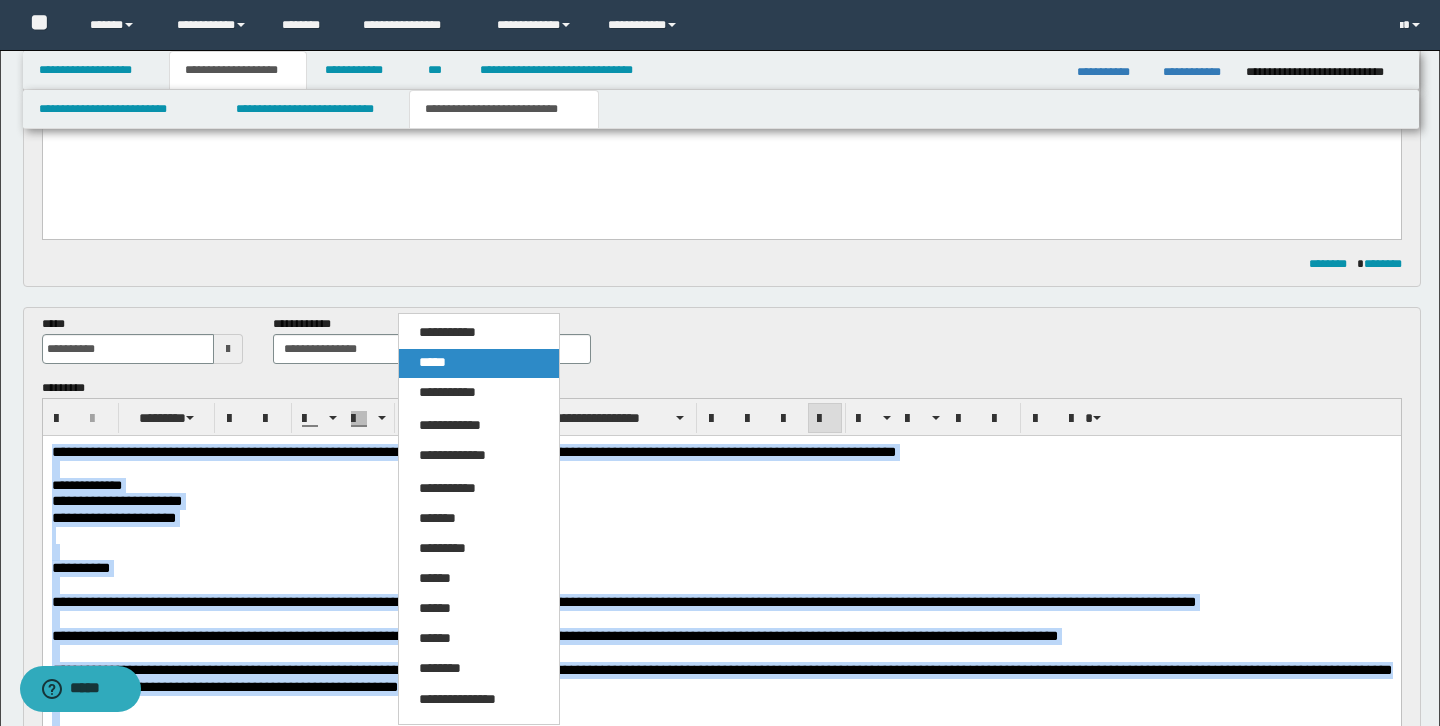 click on "*****" at bounding box center [479, 363] 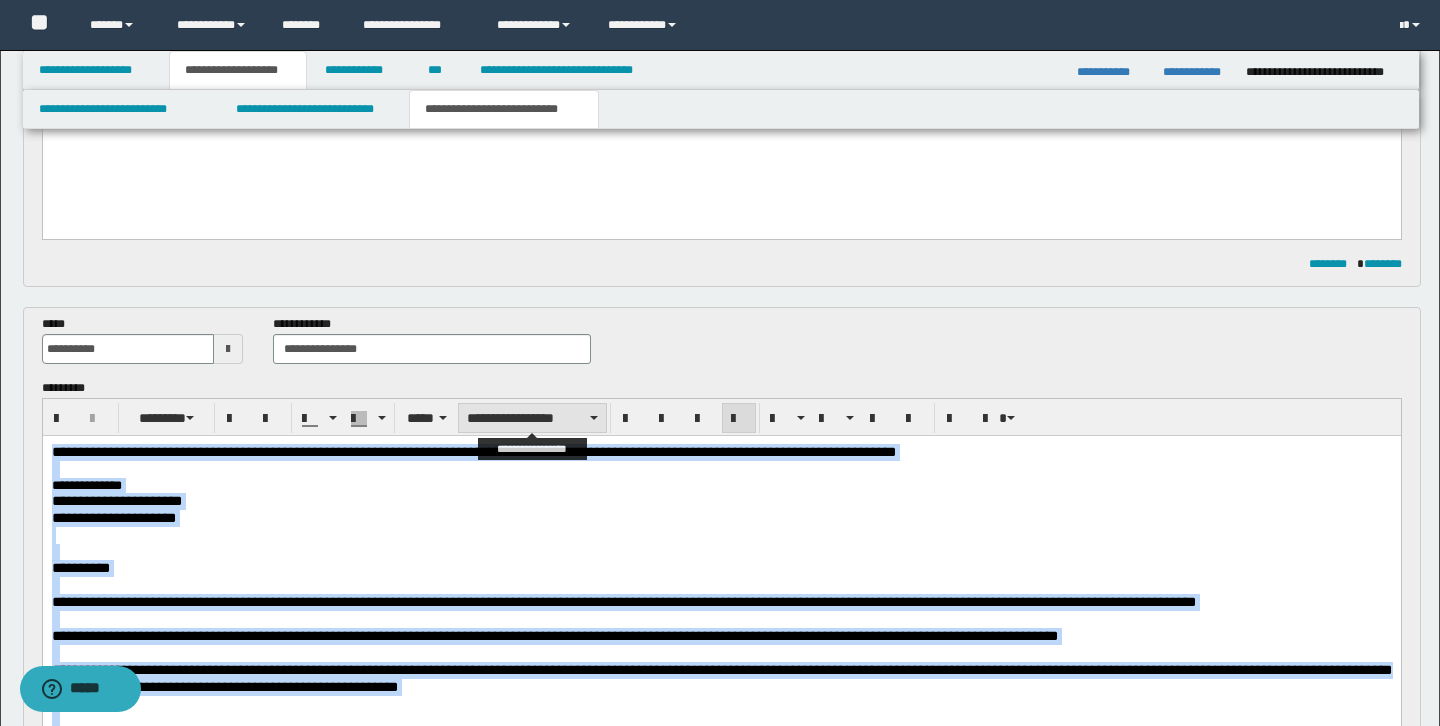 click on "**********" at bounding box center [532, 418] 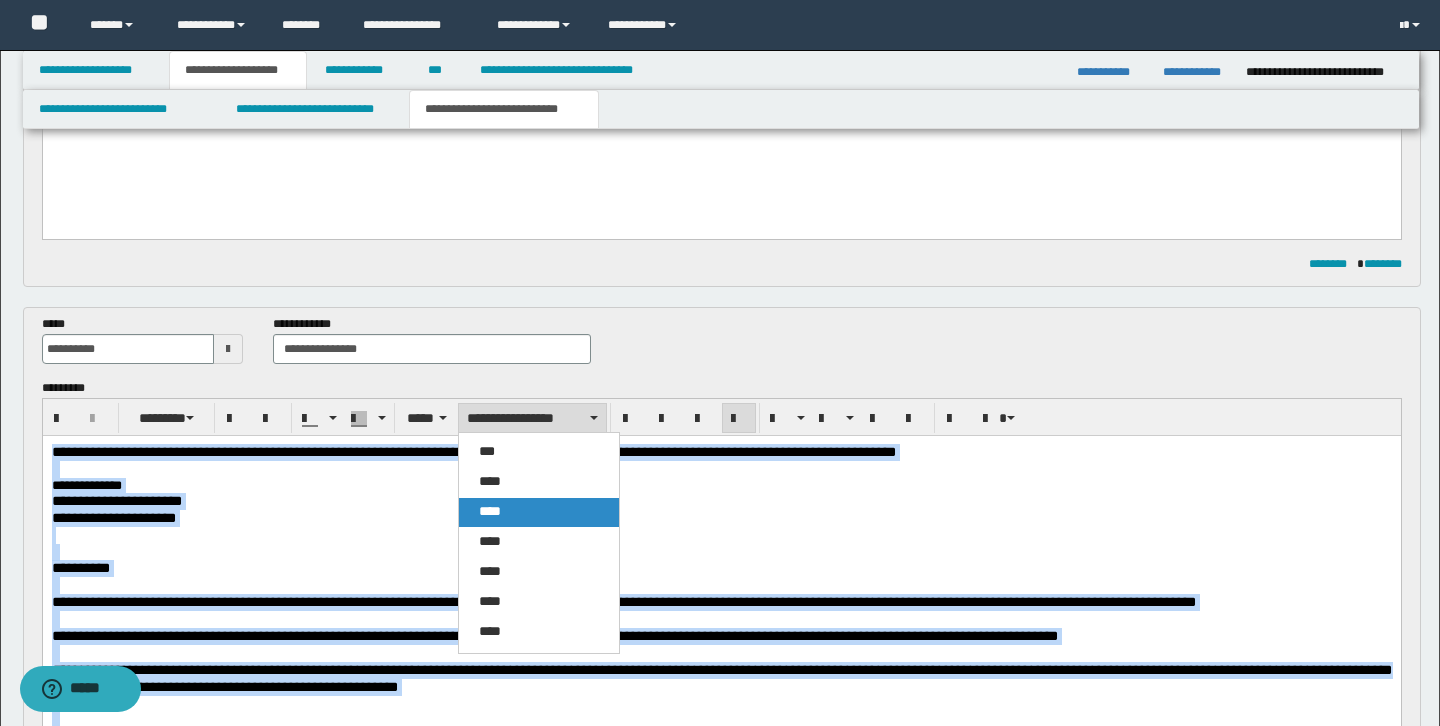 click on "****" at bounding box center (539, 512) 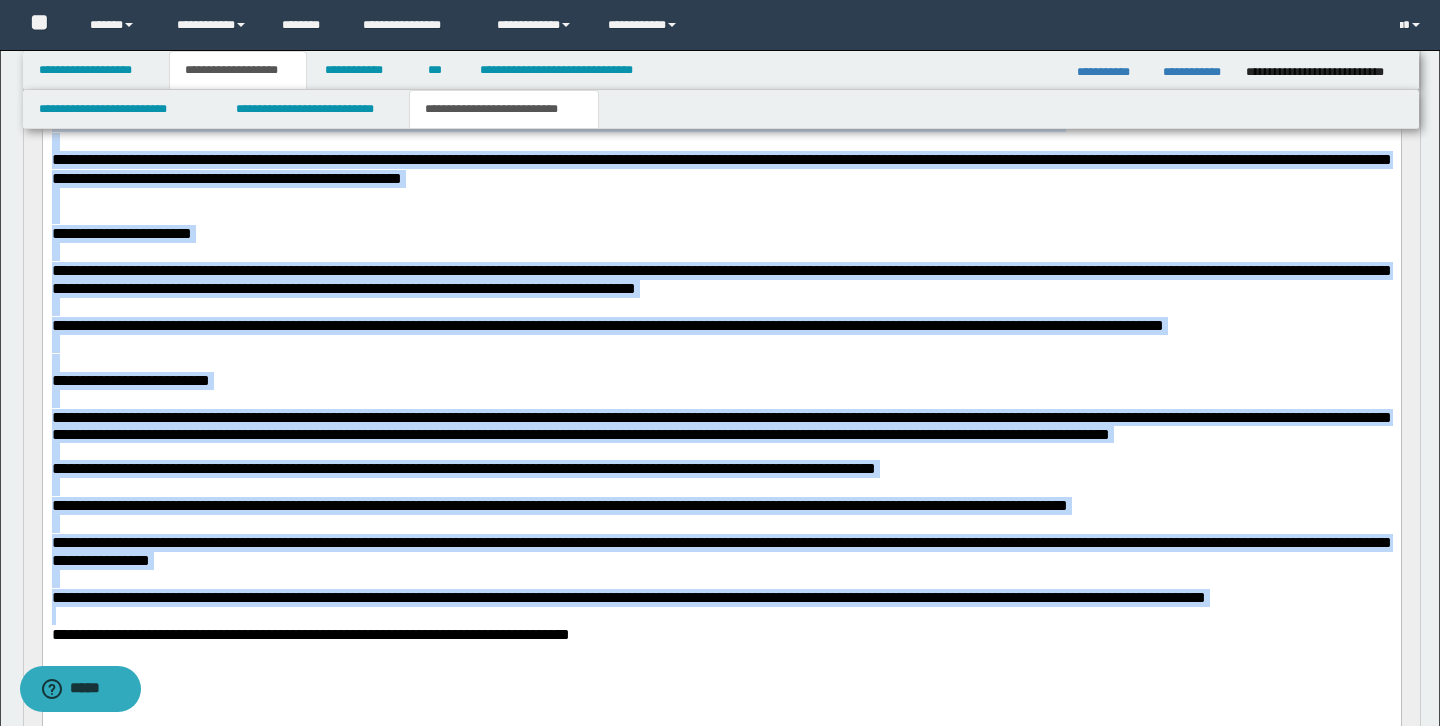 scroll, scrollTop: 838, scrollLeft: 0, axis: vertical 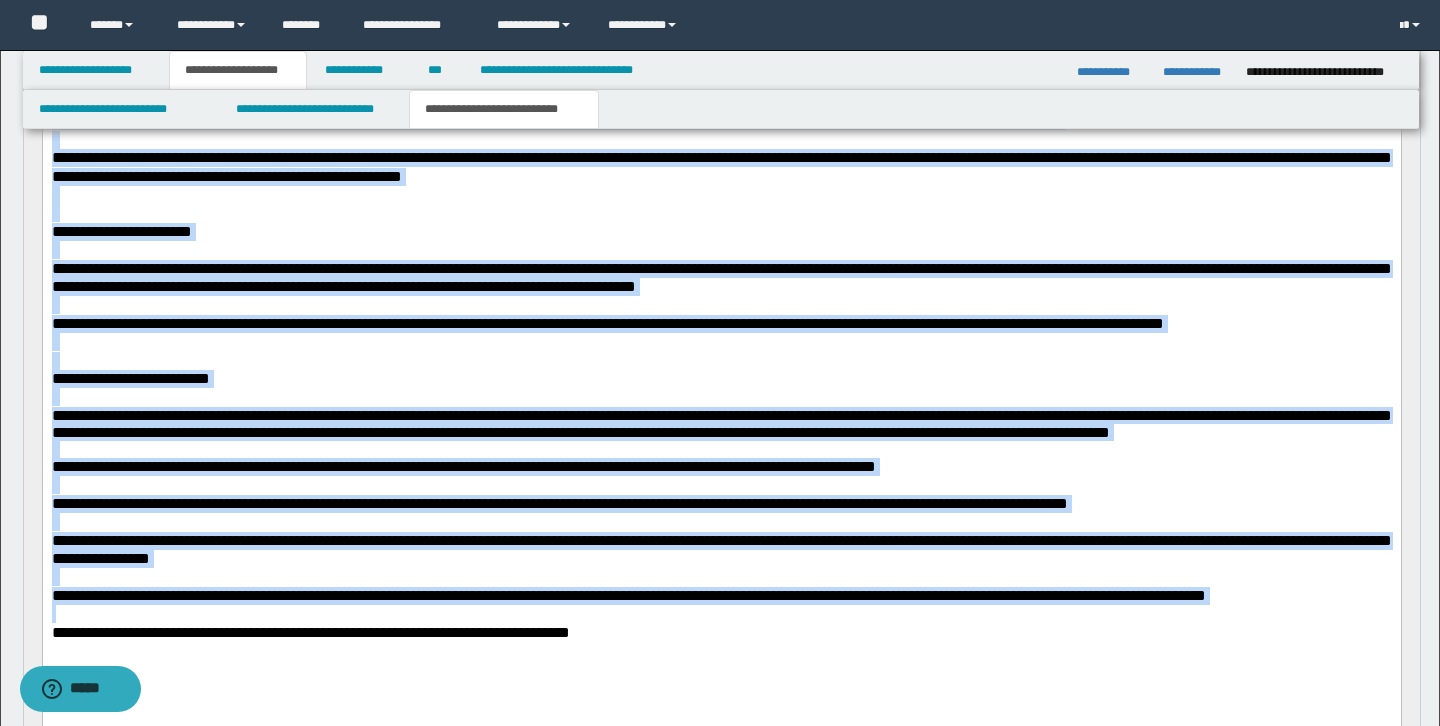 click at bounding box center (721, 449) 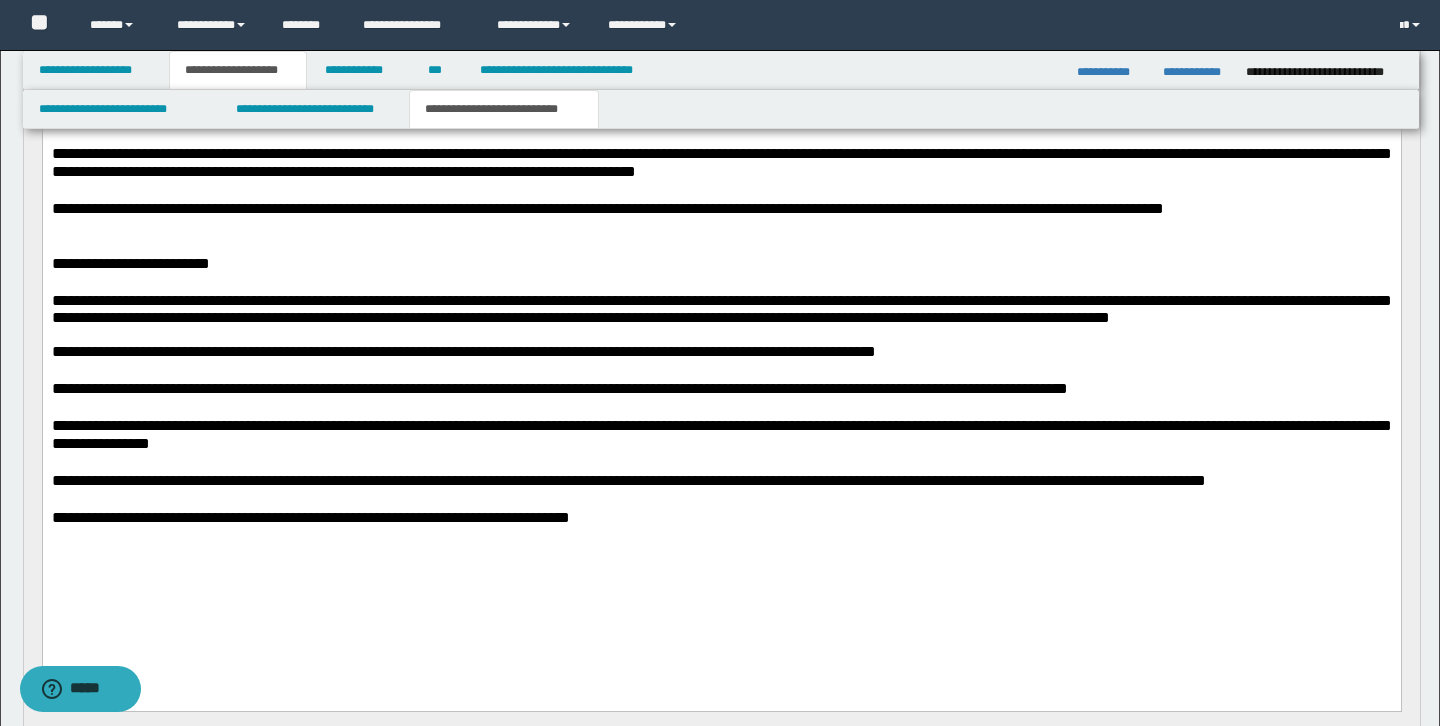 scroll, scrollTop: 956, scrollLeft: 0, axis: vertical 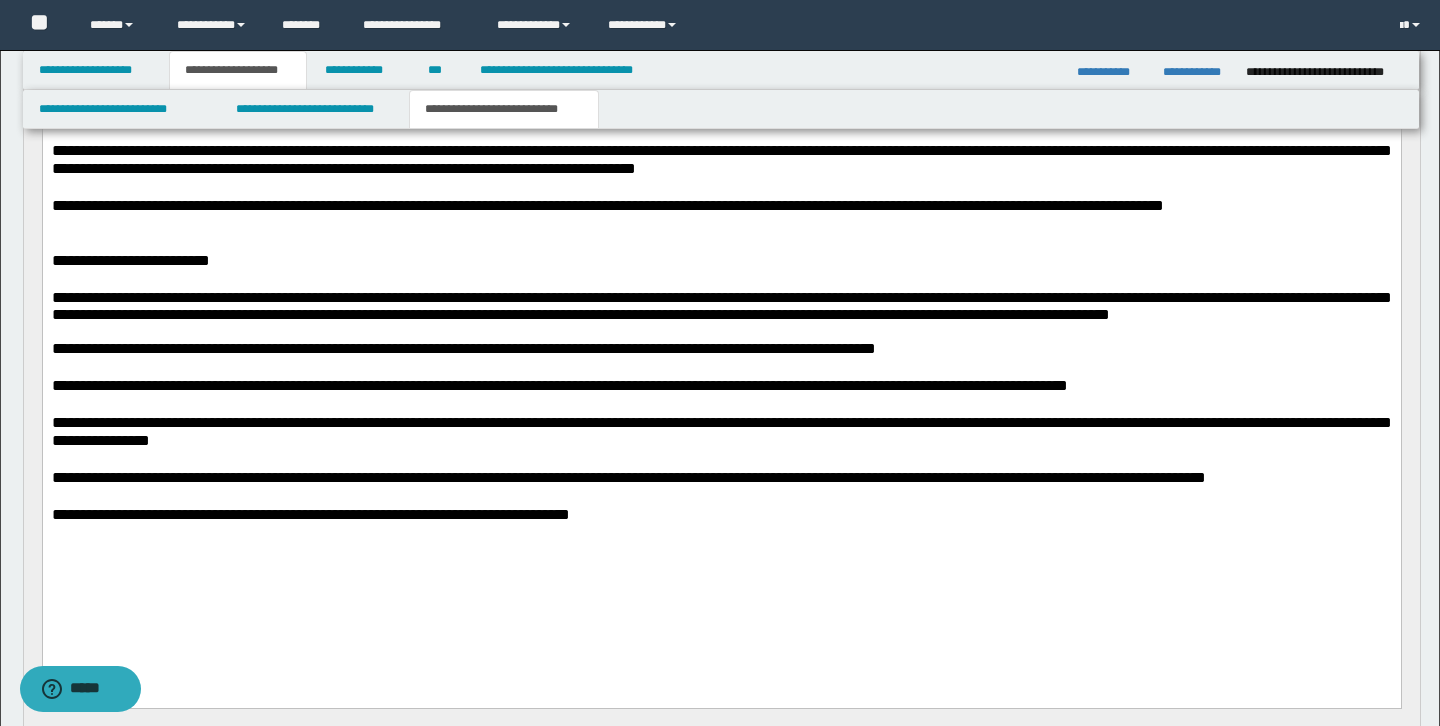 click on "**********" at bounding box center [721, 478] 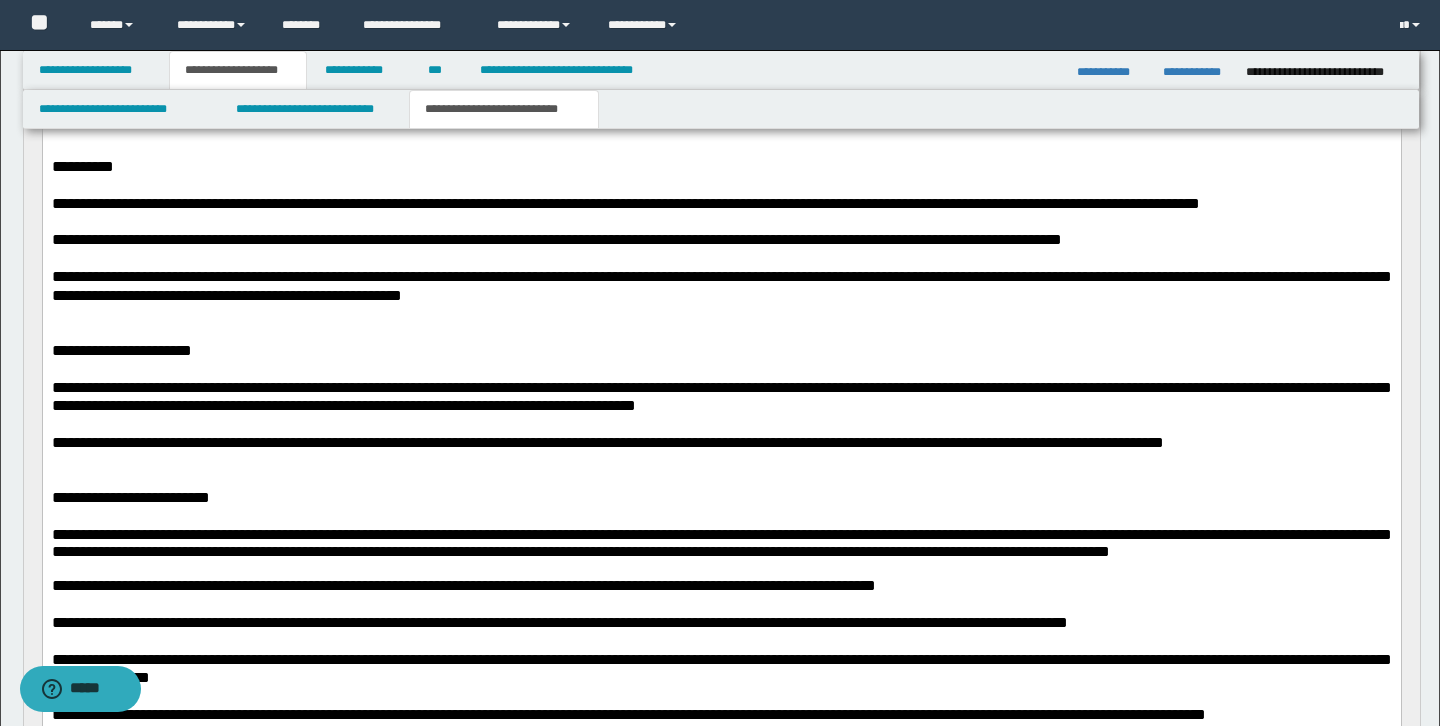 scroll, scrollTop: 717, scrollLeft: 0, axis: vertical 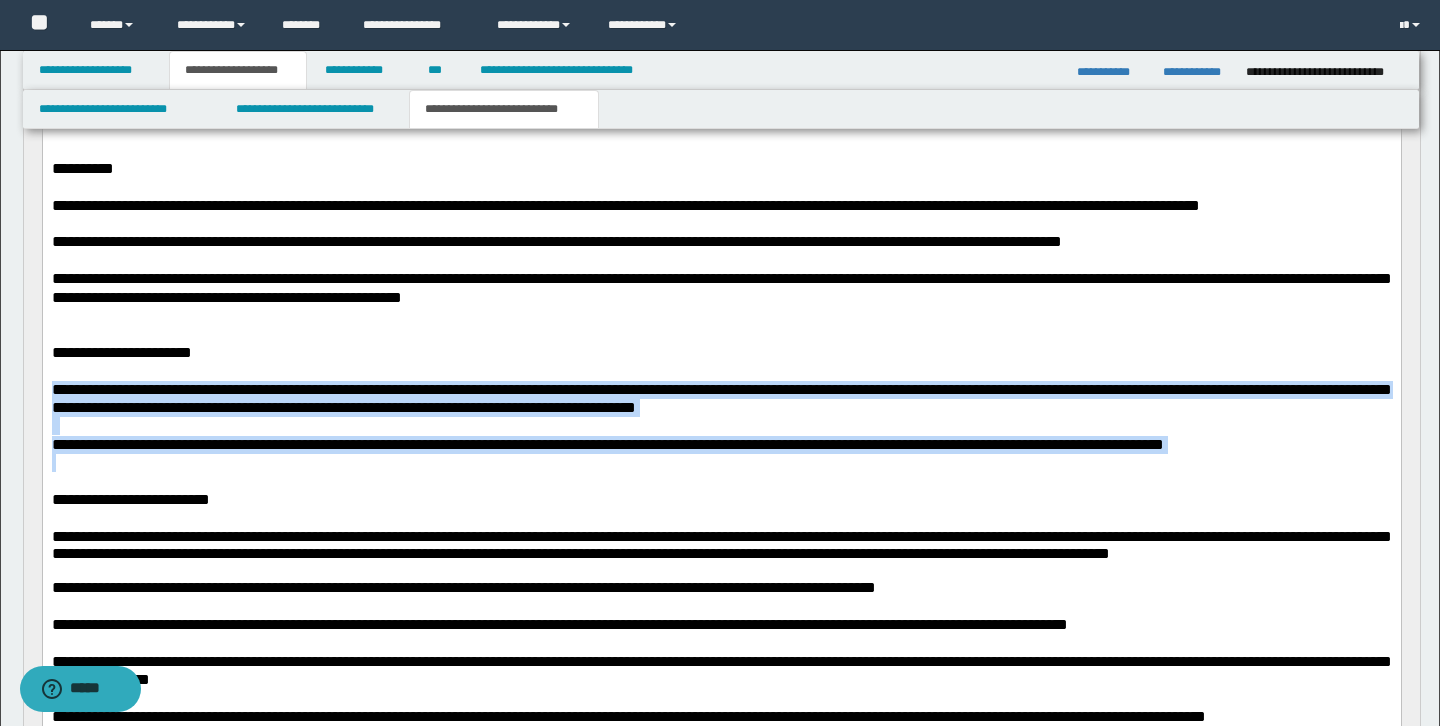 drag, startPoint x: 53, startPoint y: 406, endPoint x: 53, endPoint y: 495, distance: 89 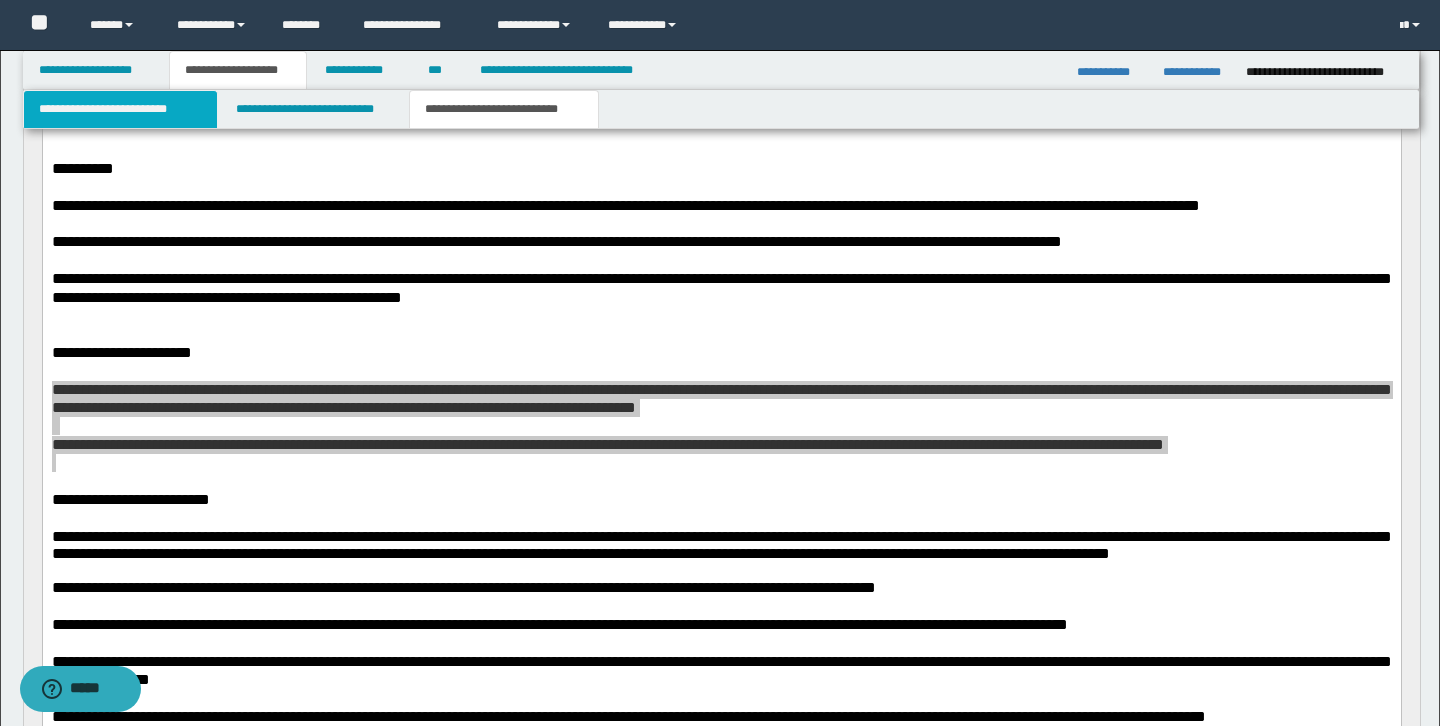 click on "**********" at bounding box center (120, 109) 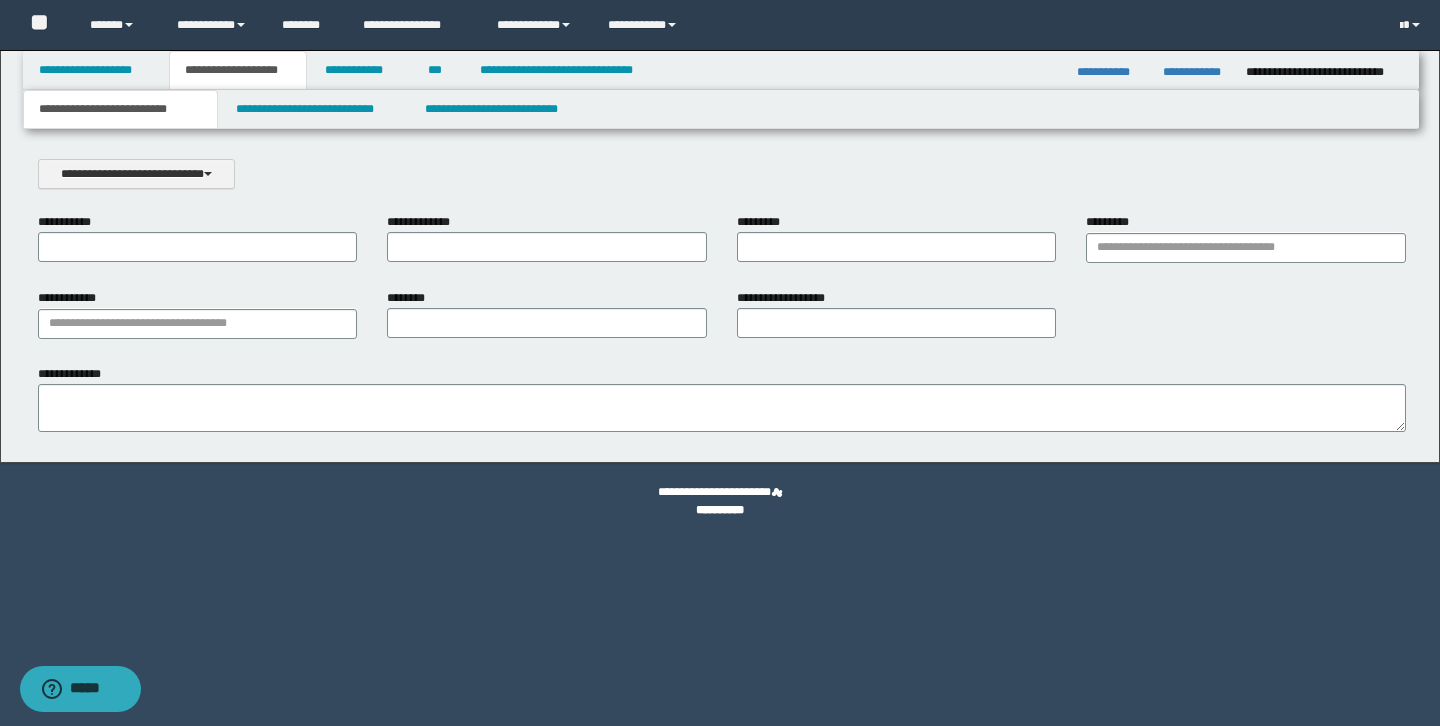 scroll, scrollTop: 0, scrollLeft: 0, axis: both 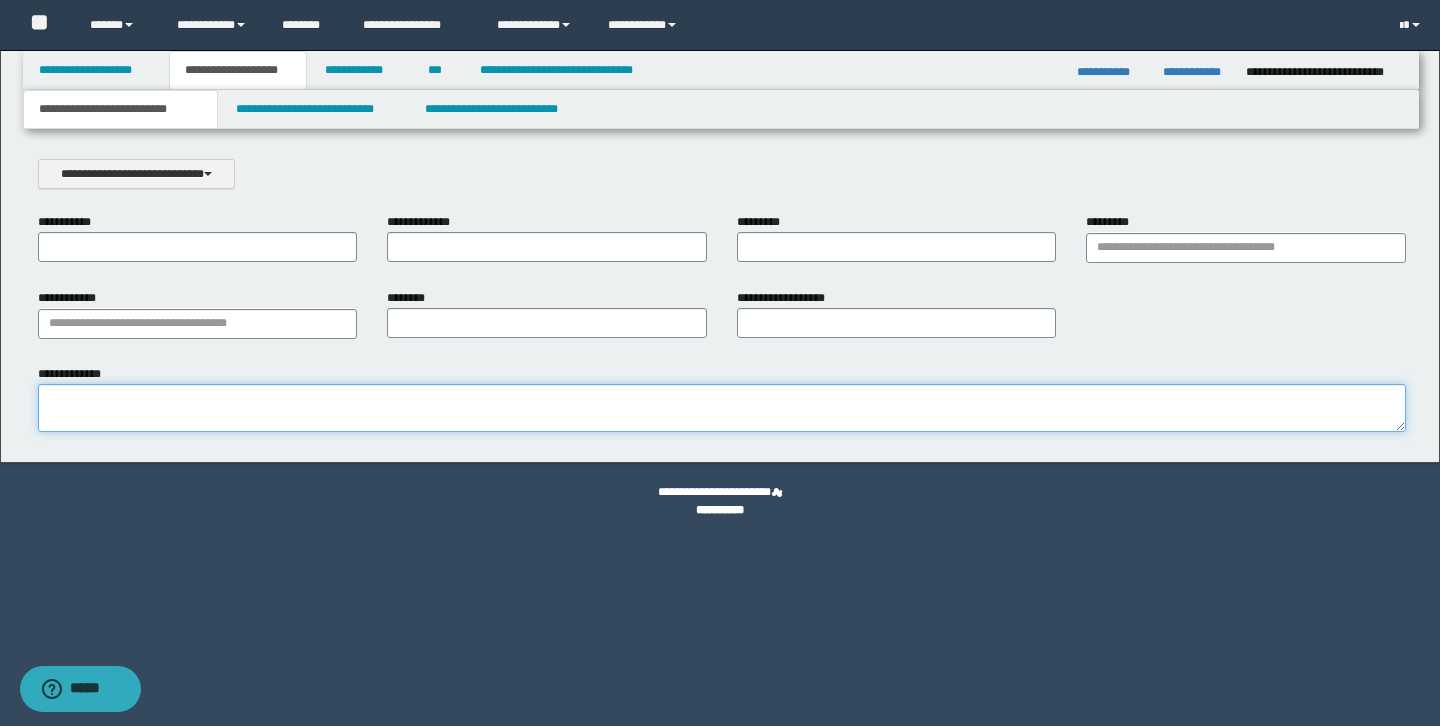 click on "**********" at bounding box center [722, 408] 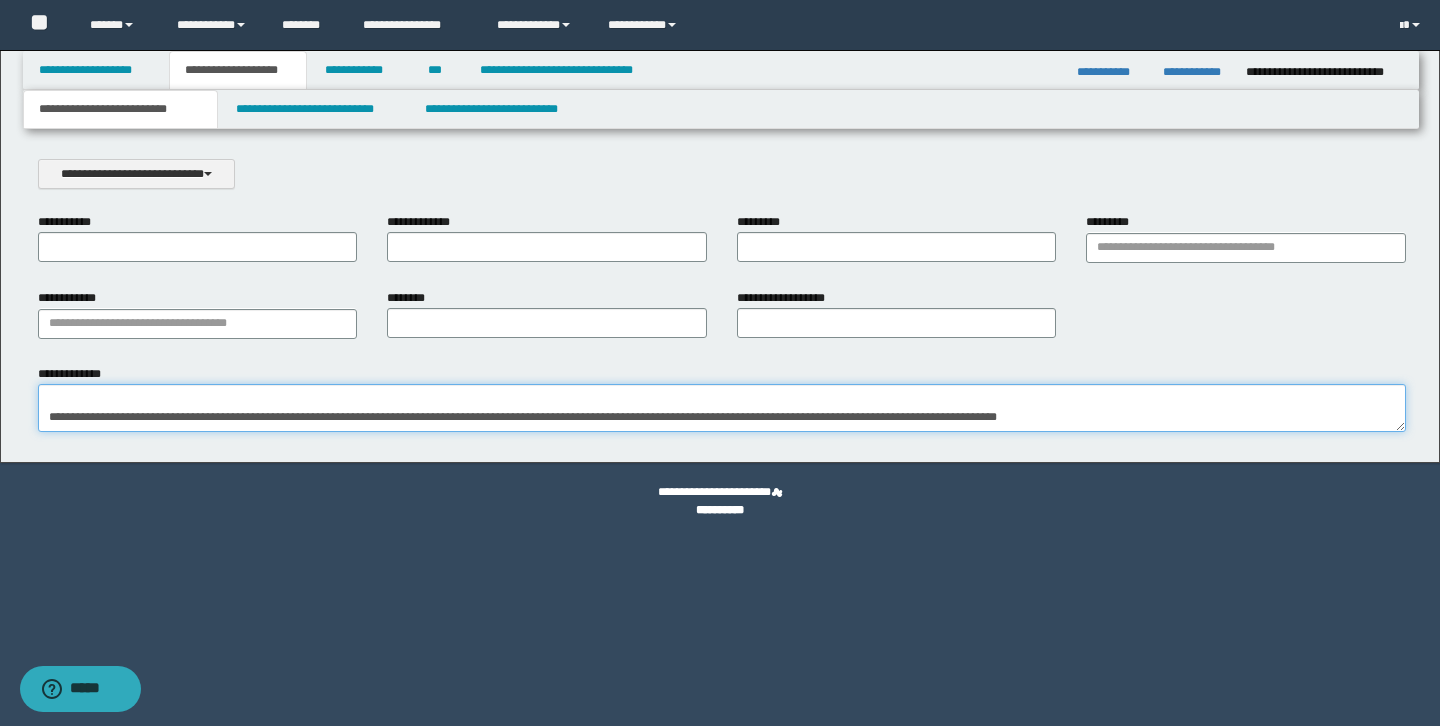 scroll, scrollTop: 78, scrollLeft: 0, axis: vertical 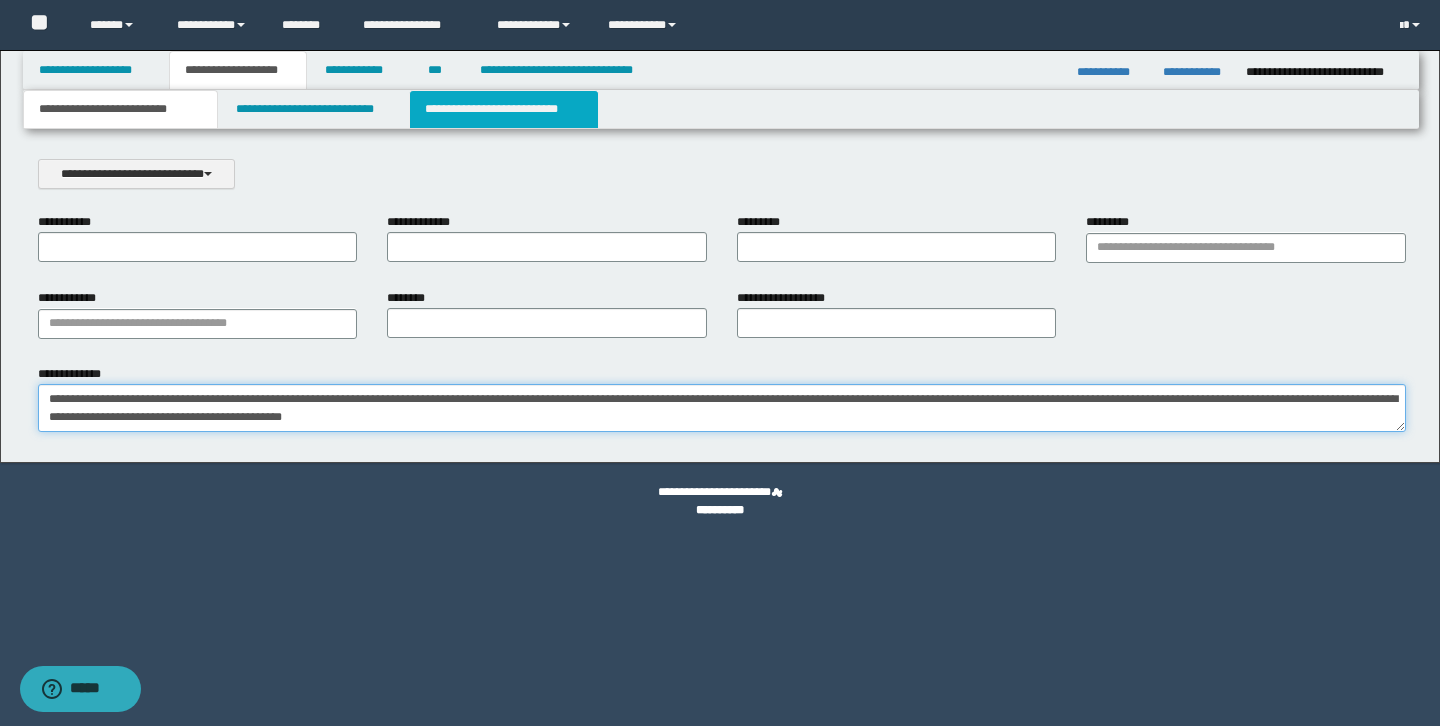 type on "**********" 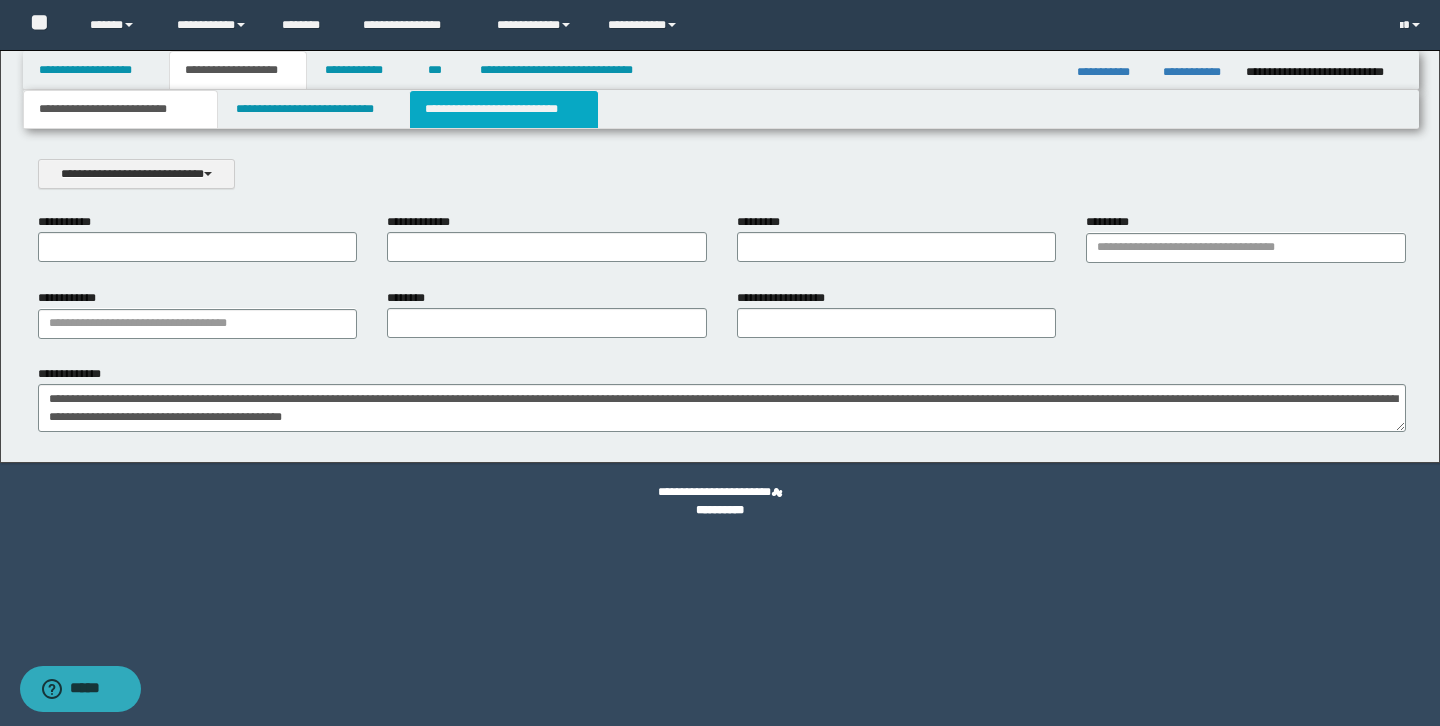click on "**********" at bounding box center [504, 109] 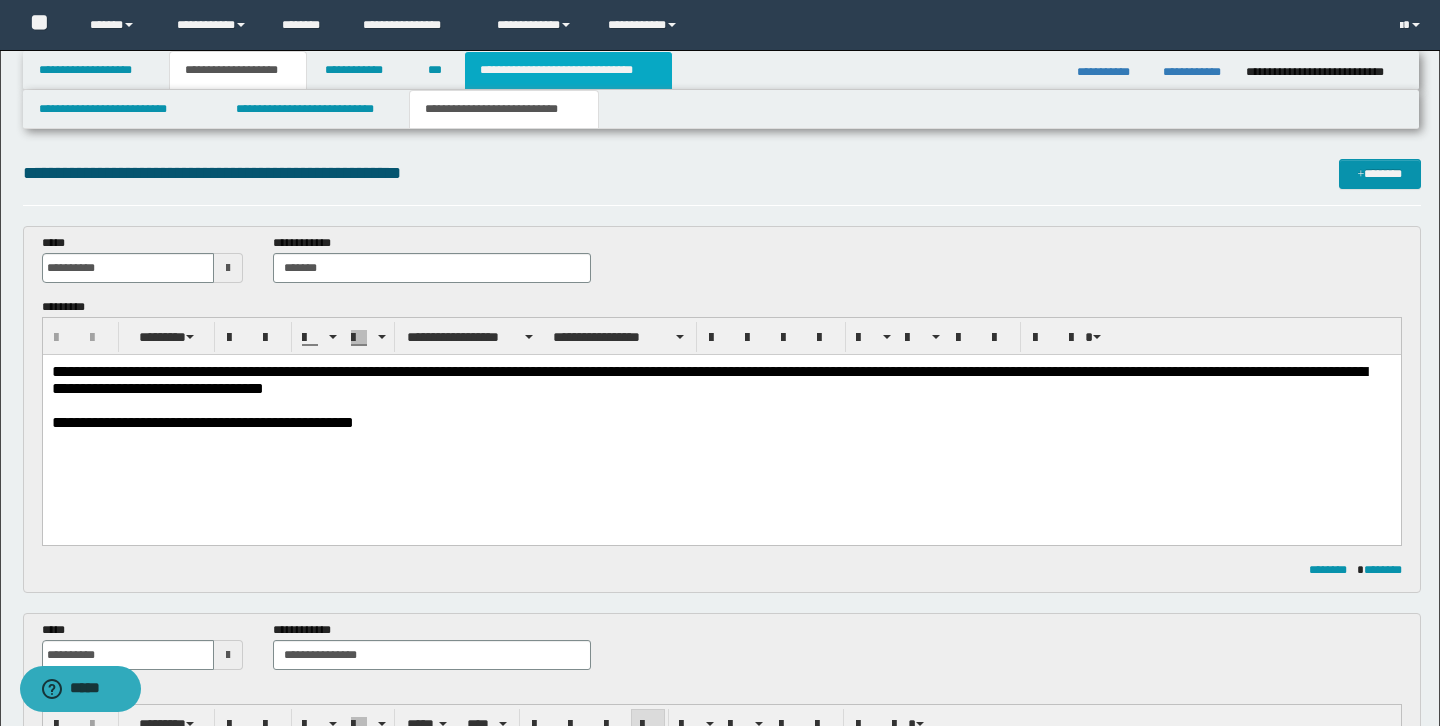 click on "**********" at bounding box center [568, 70] 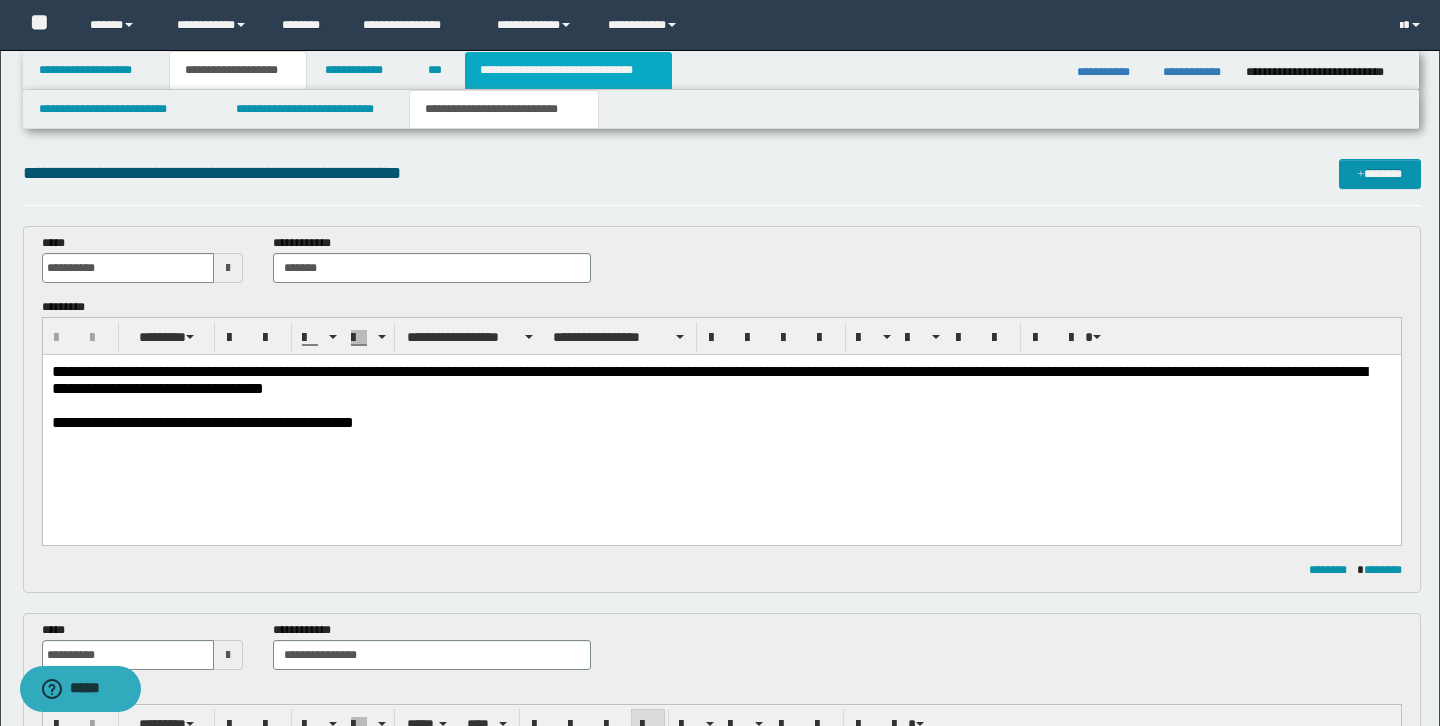 type 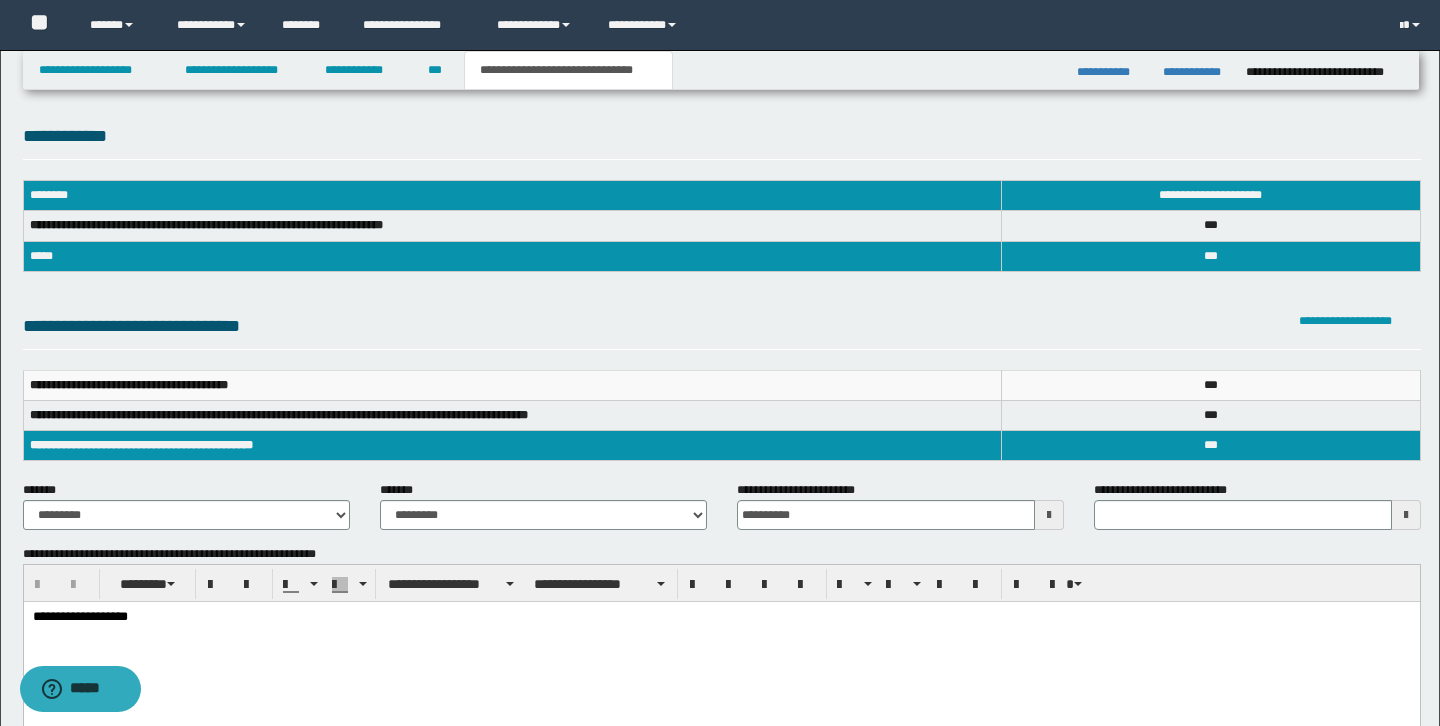 scroll, scrollTop: 0, scrollLeft: 0, axis: both 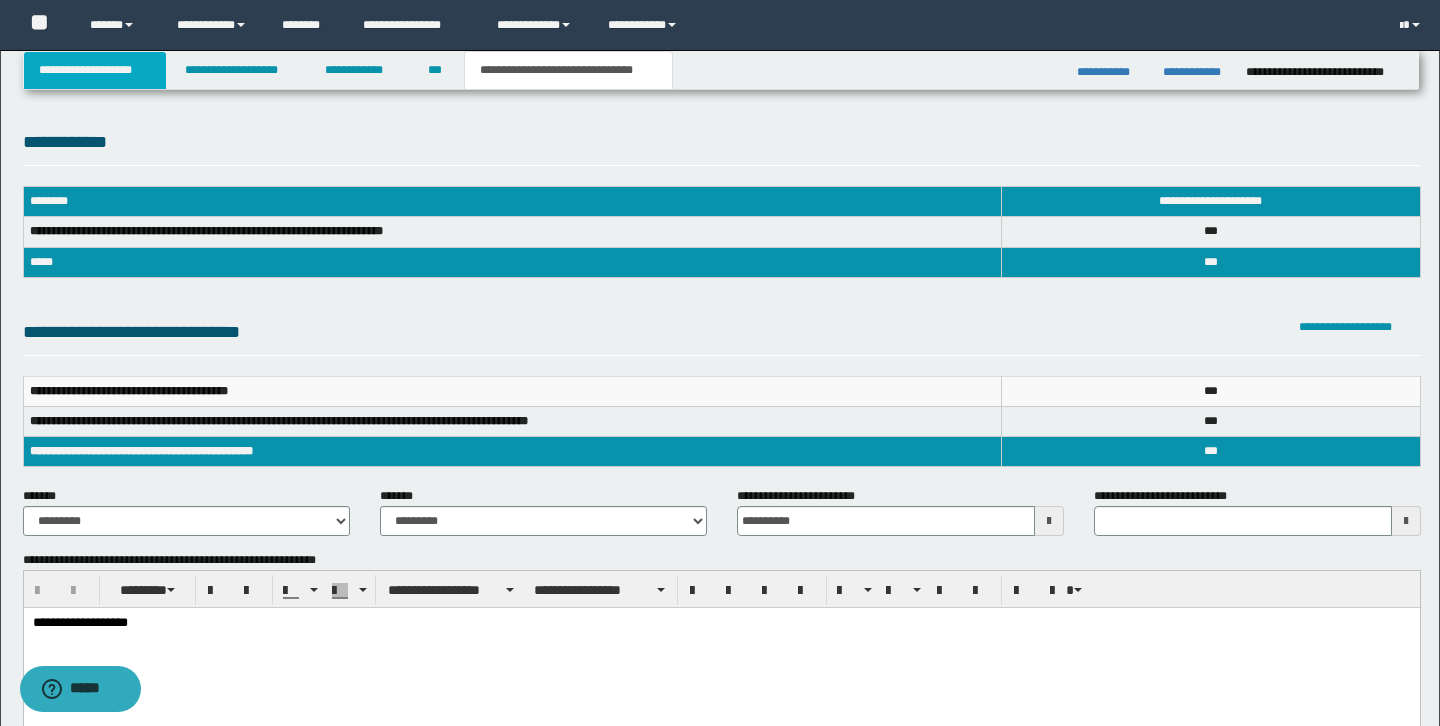 click on "**********" at bounding box center (95, 70) 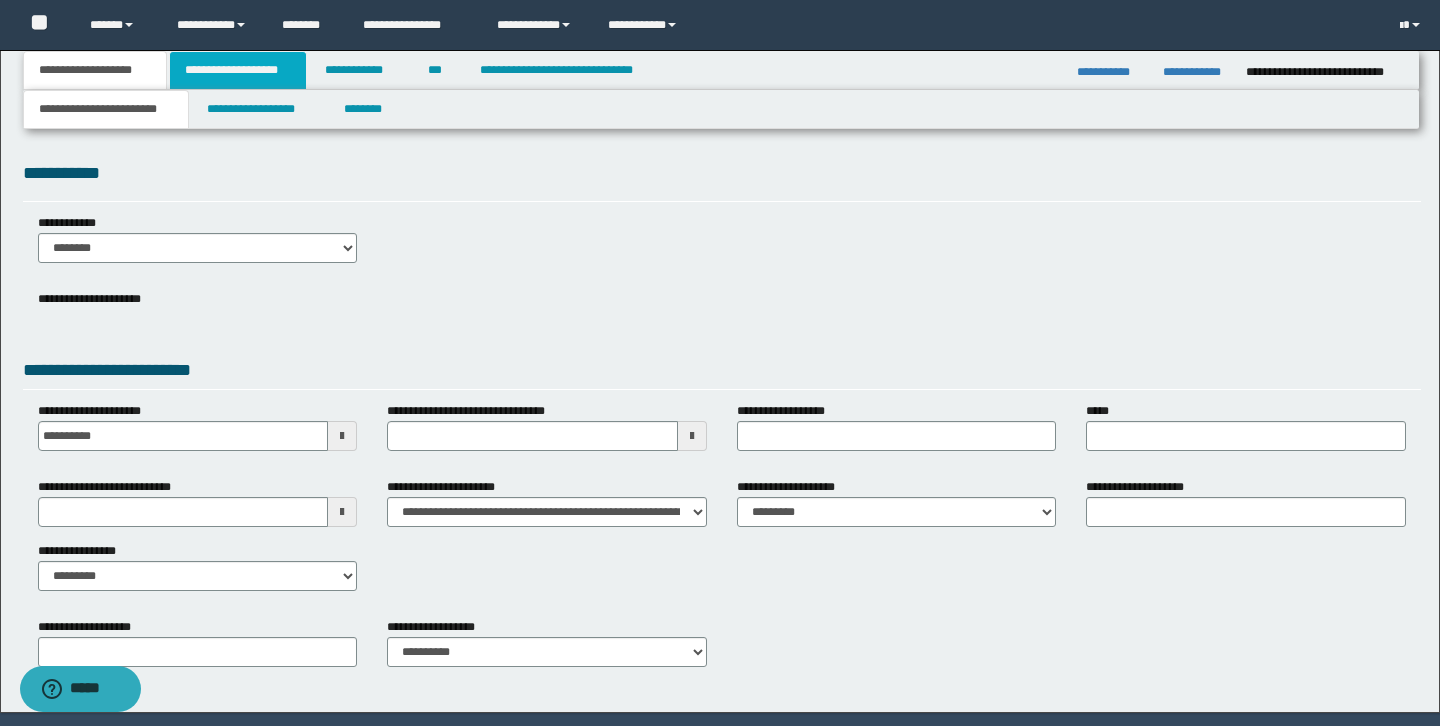 click on "**********" at bounding box center (238, 70) 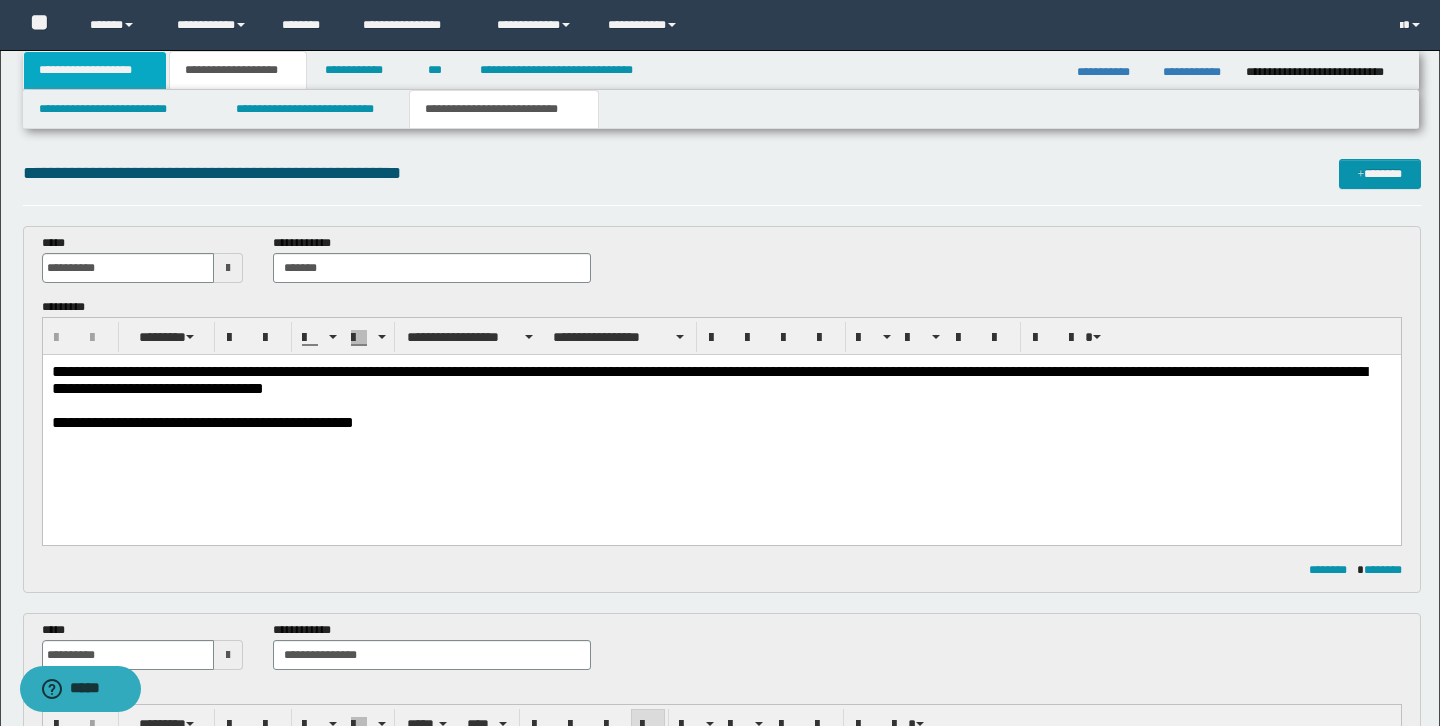 click on "**********" at bounding box center (95, 70) 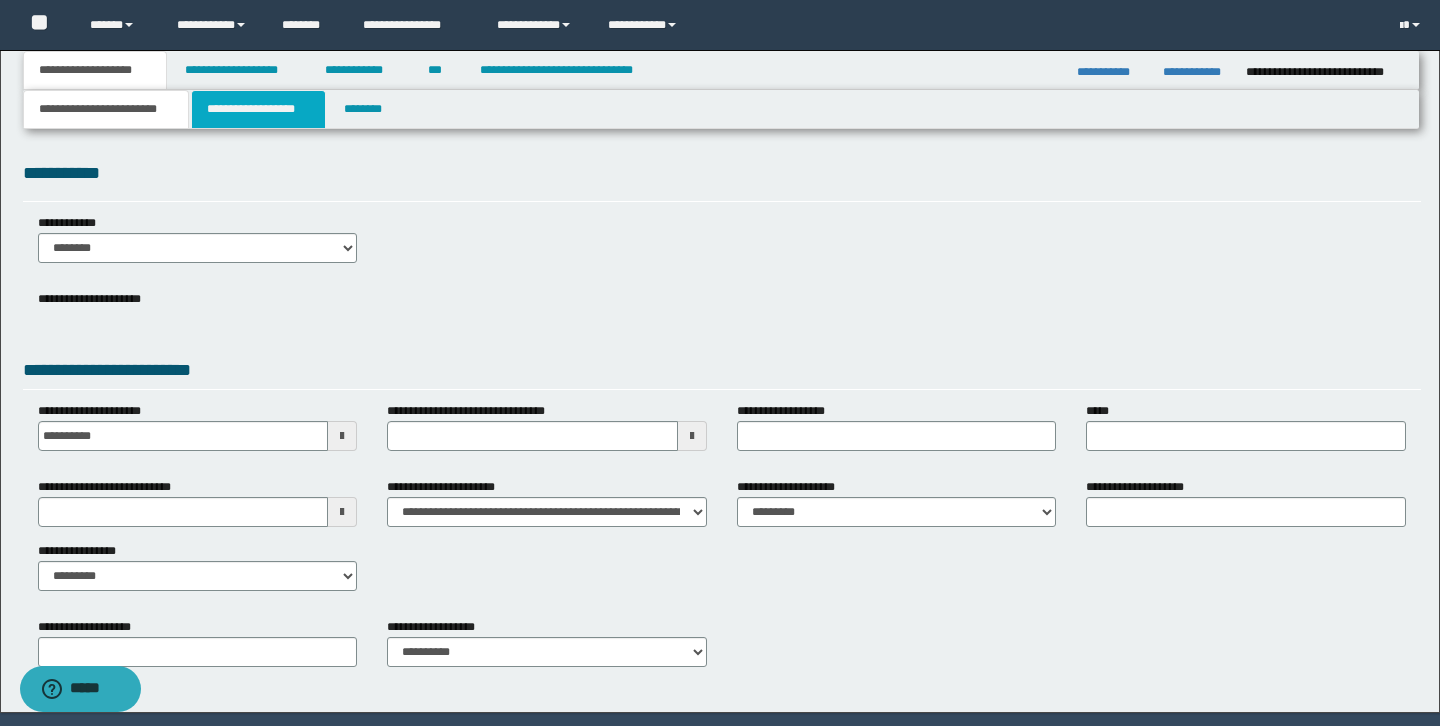 click on "**********" at bounding box center (258, 109) 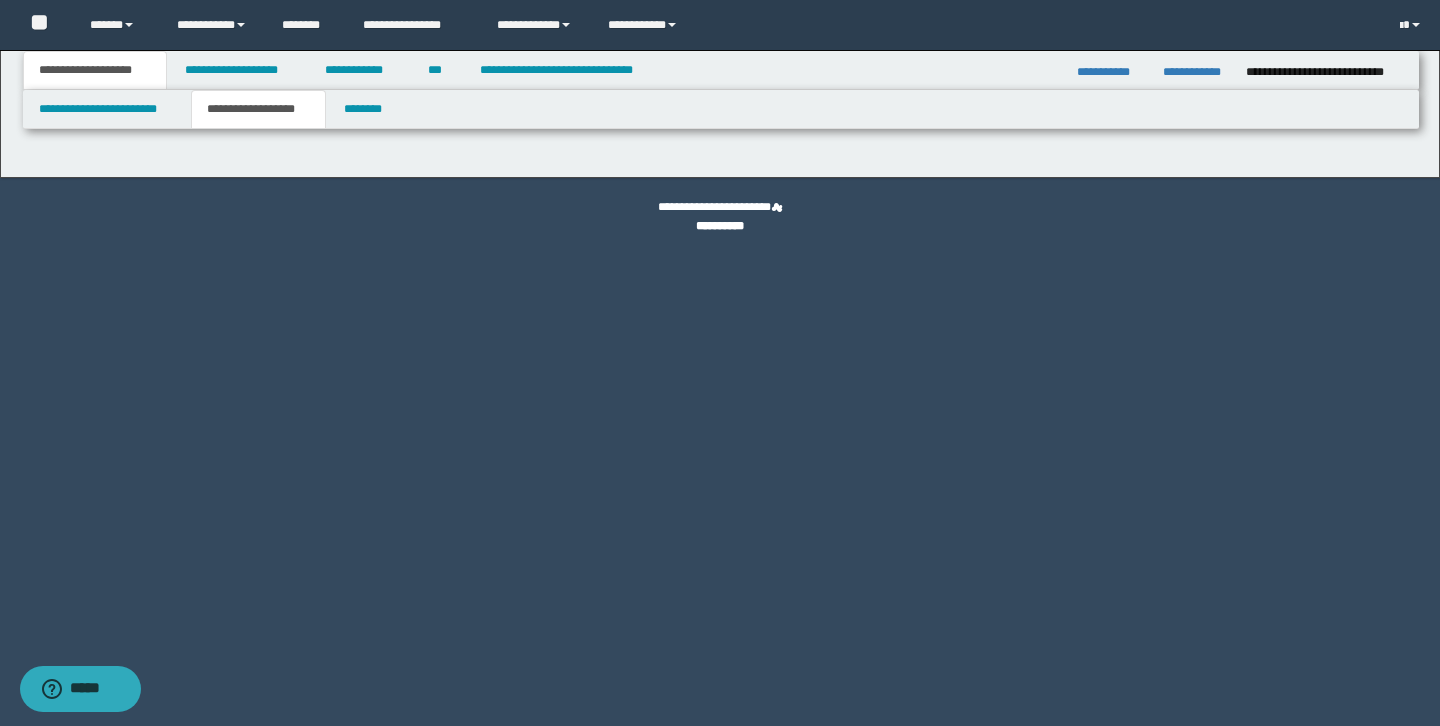 type on "**********" 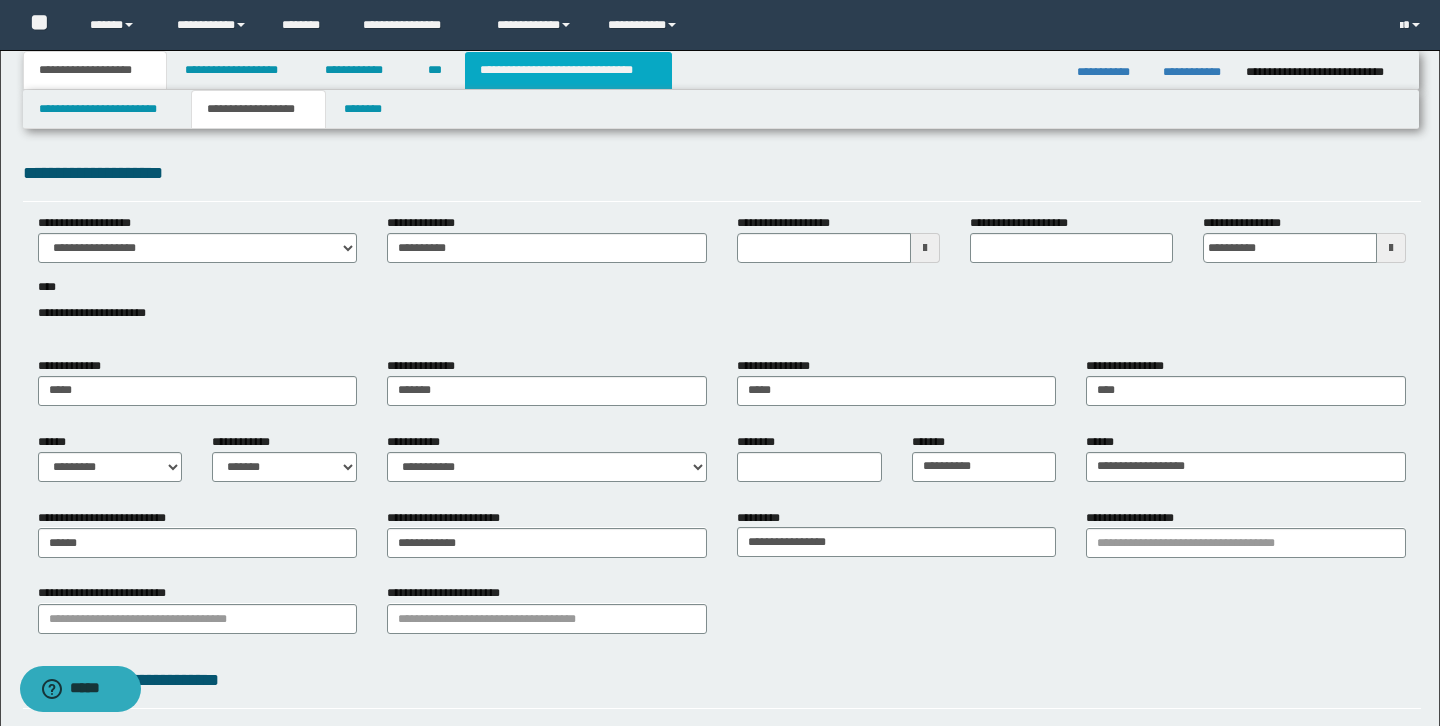 click on "**********" at bounding box center [568, 70] 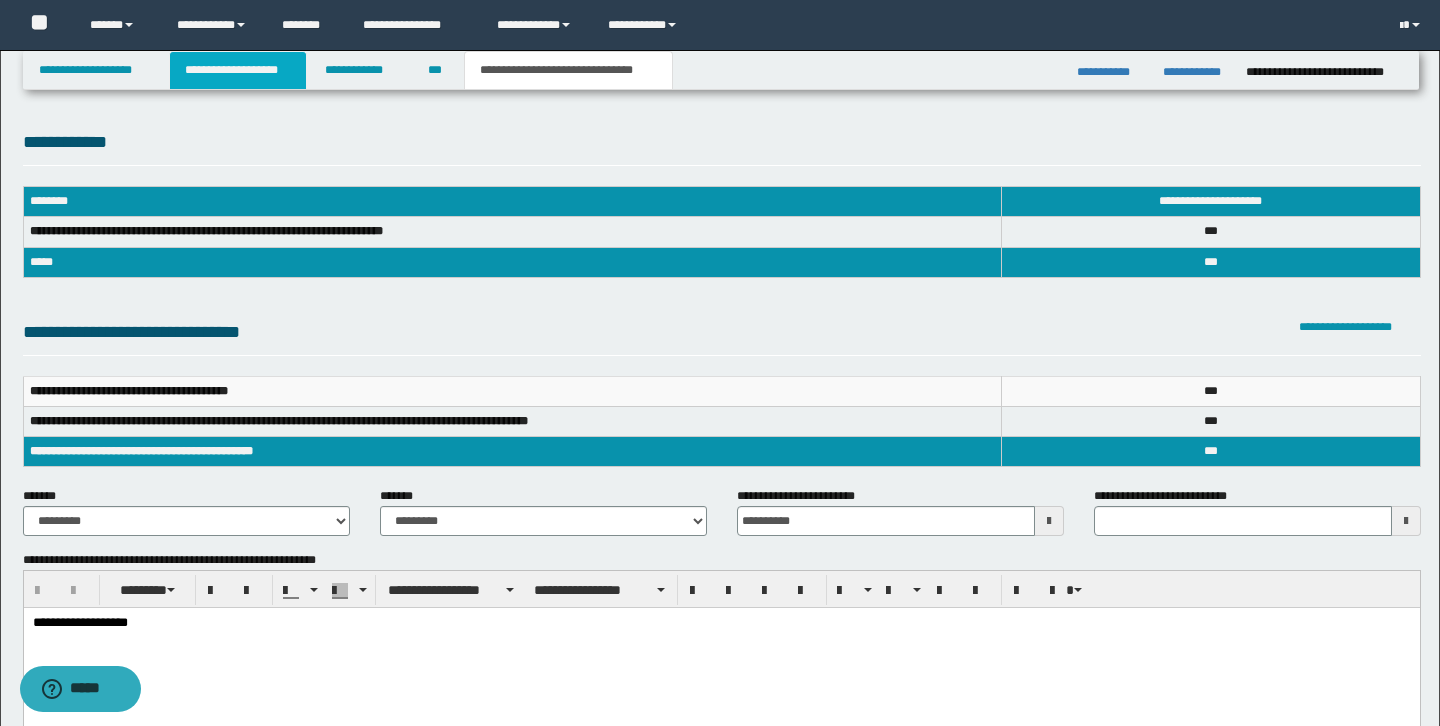 click on "**********" at bounding box center [238, 70] 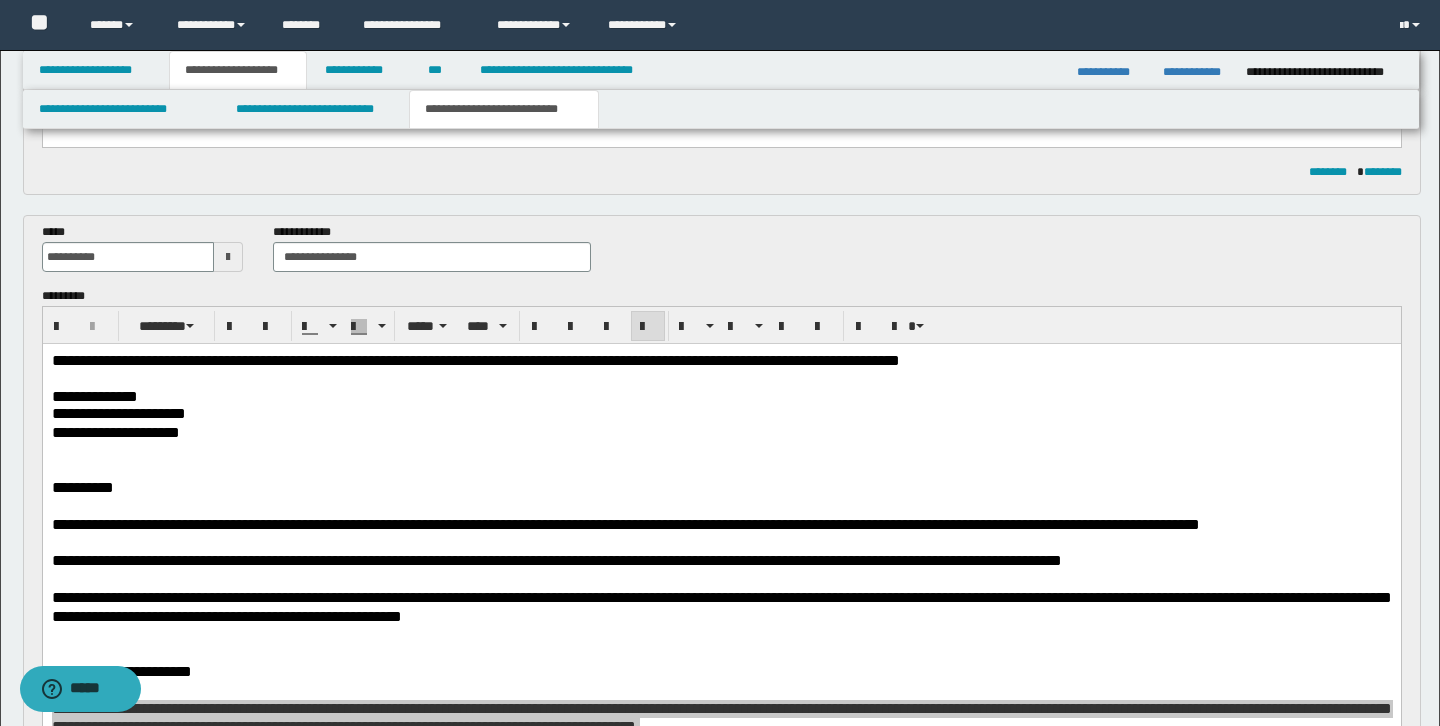 scroll, scrollTop: 0, scrollLeft: 0, axis: both 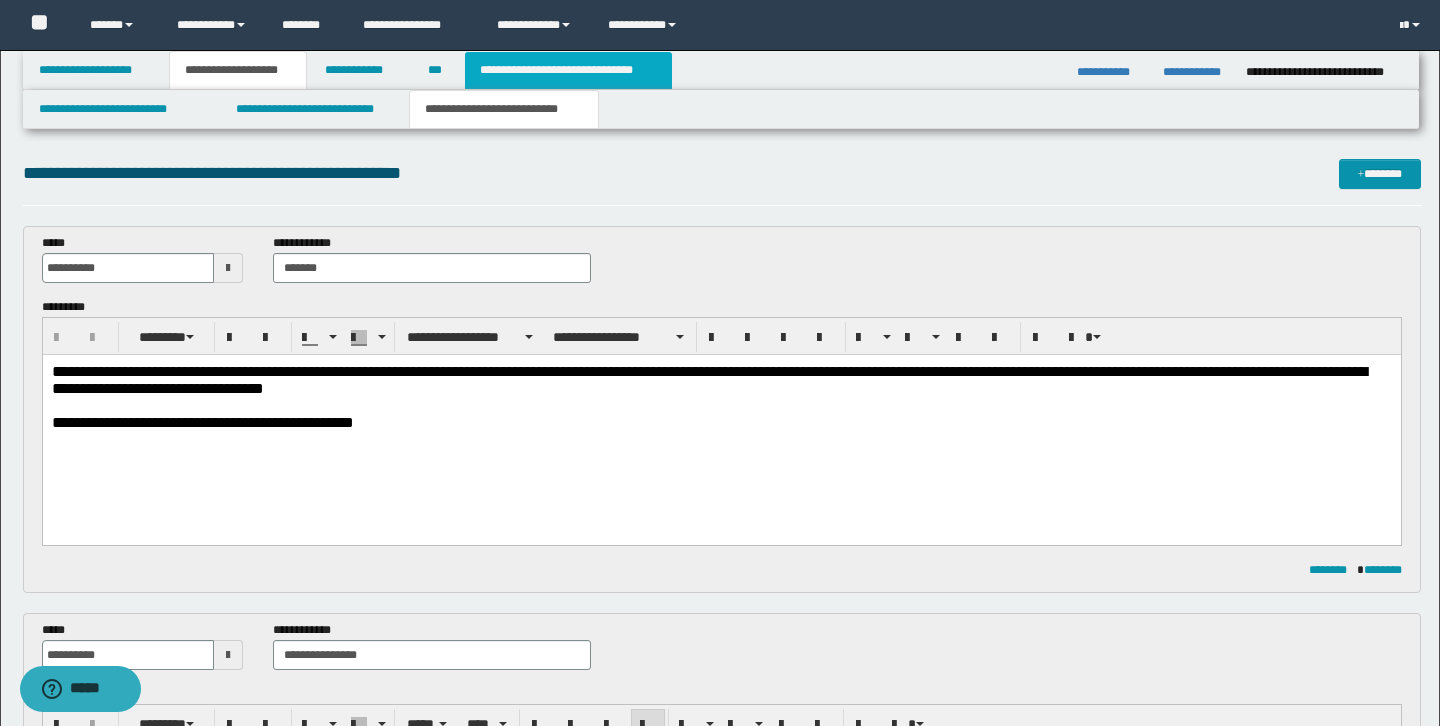 click on "**********" at bounding box center [568, 70] 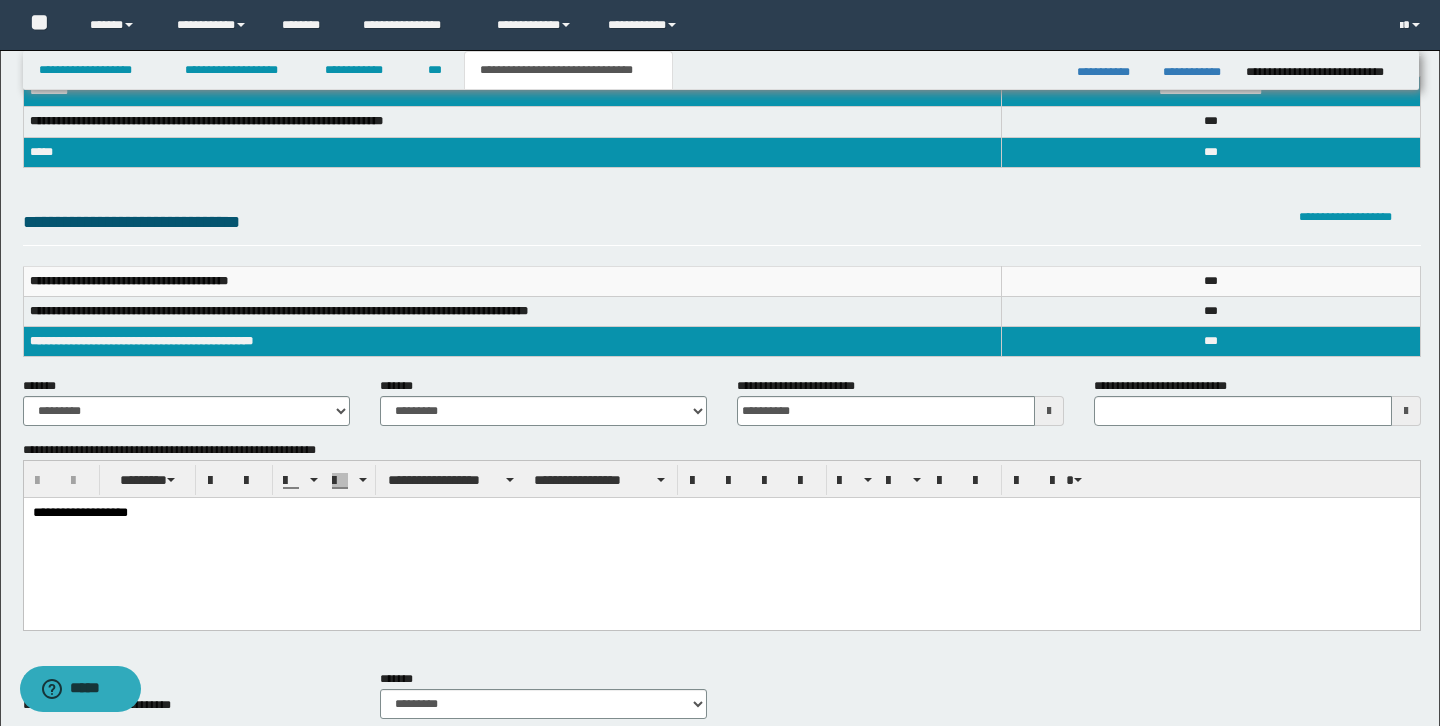 scroll, scrollTop: 0, scrollLeft: 0, axis: both 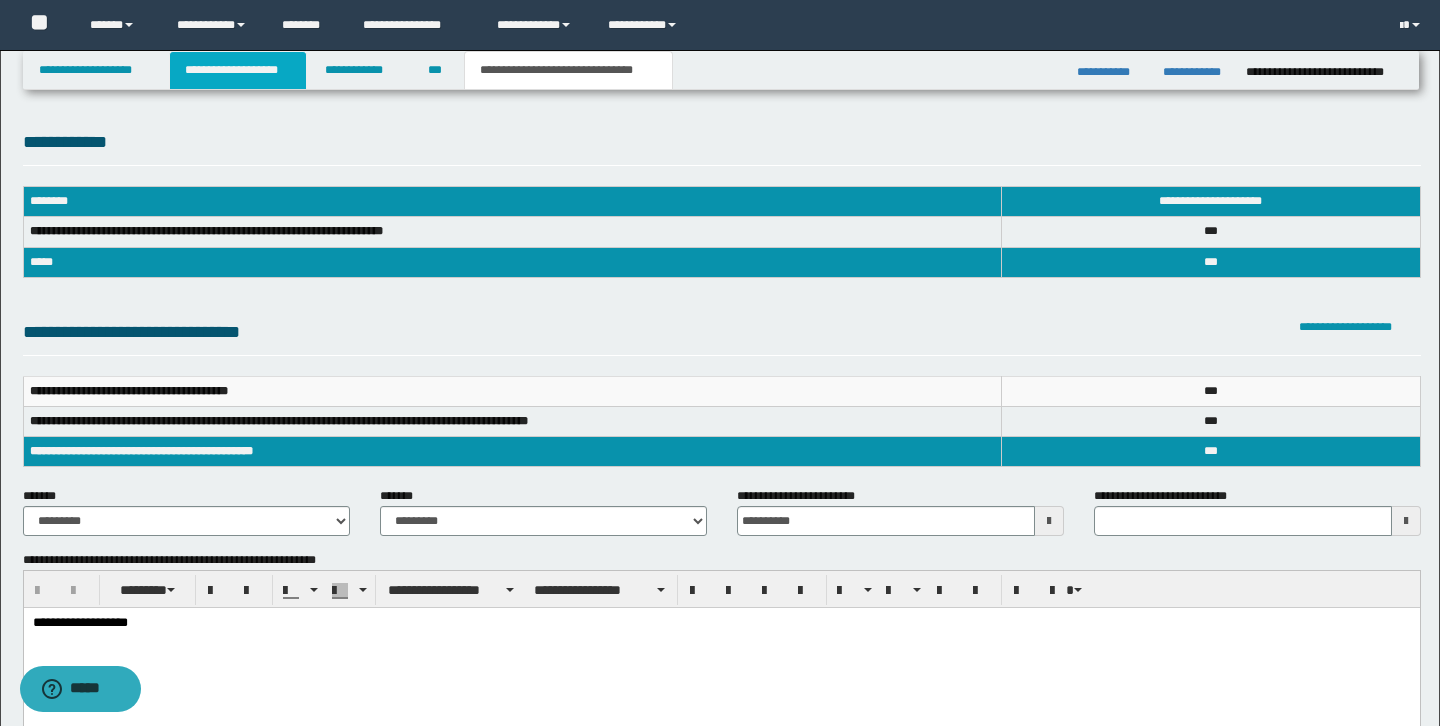 click on "**********" at bounding box center [238, 70] 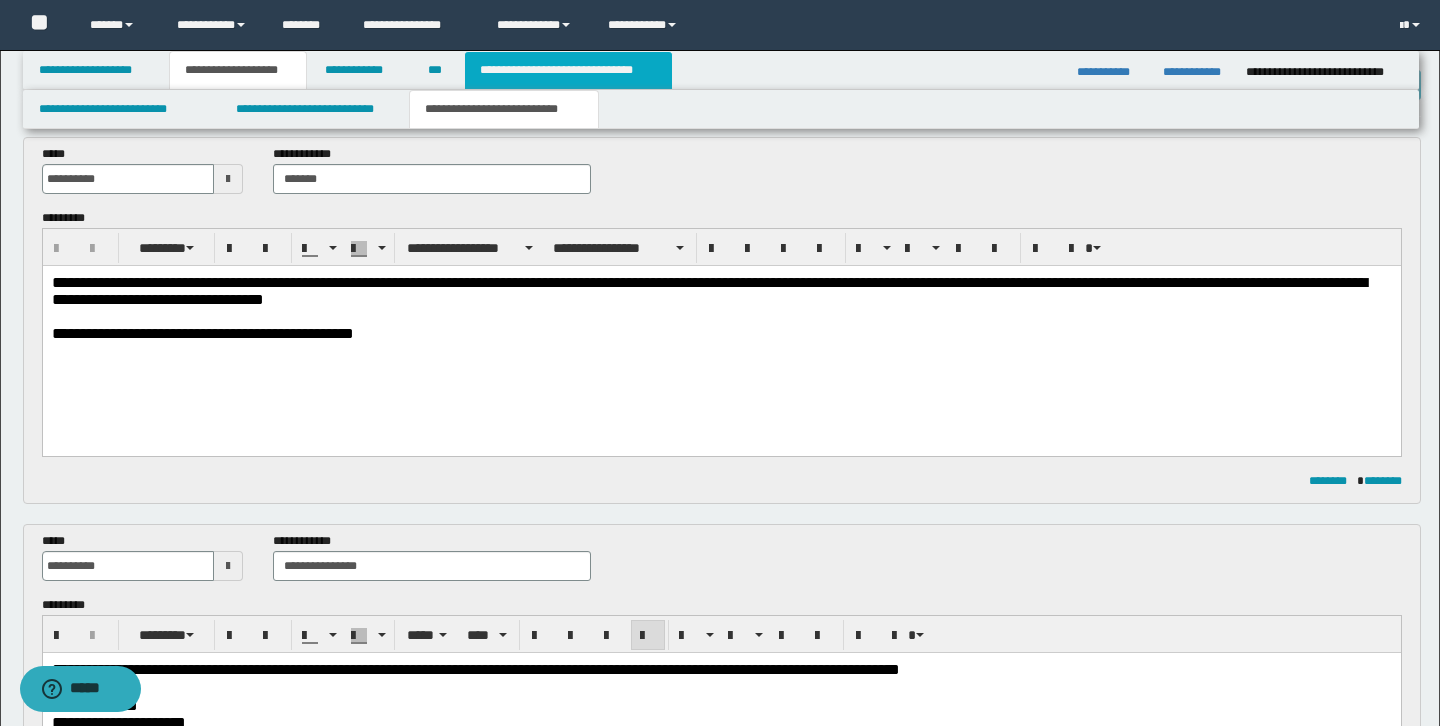 click on "**********" at bounding box center [568, 70] 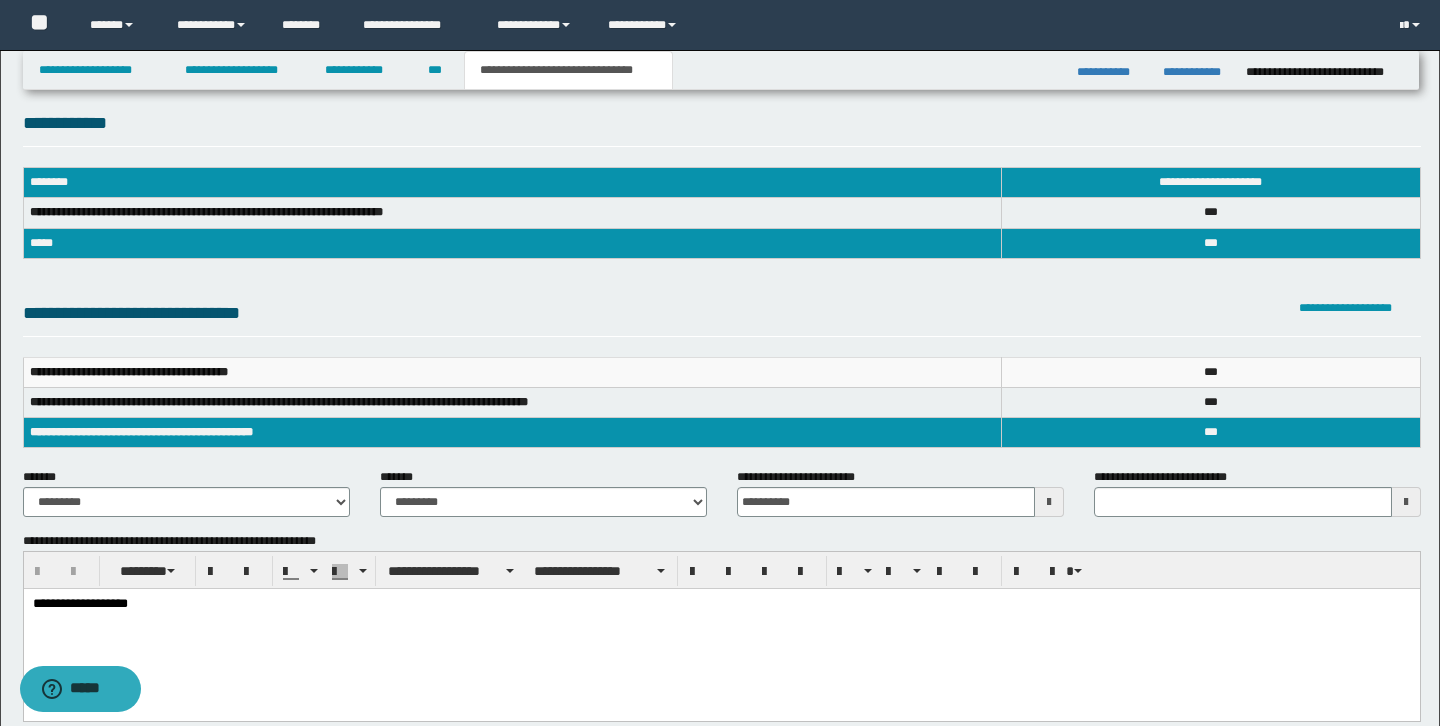 scroll, scrollTop: 0, scrollLeft: 0, axis: both 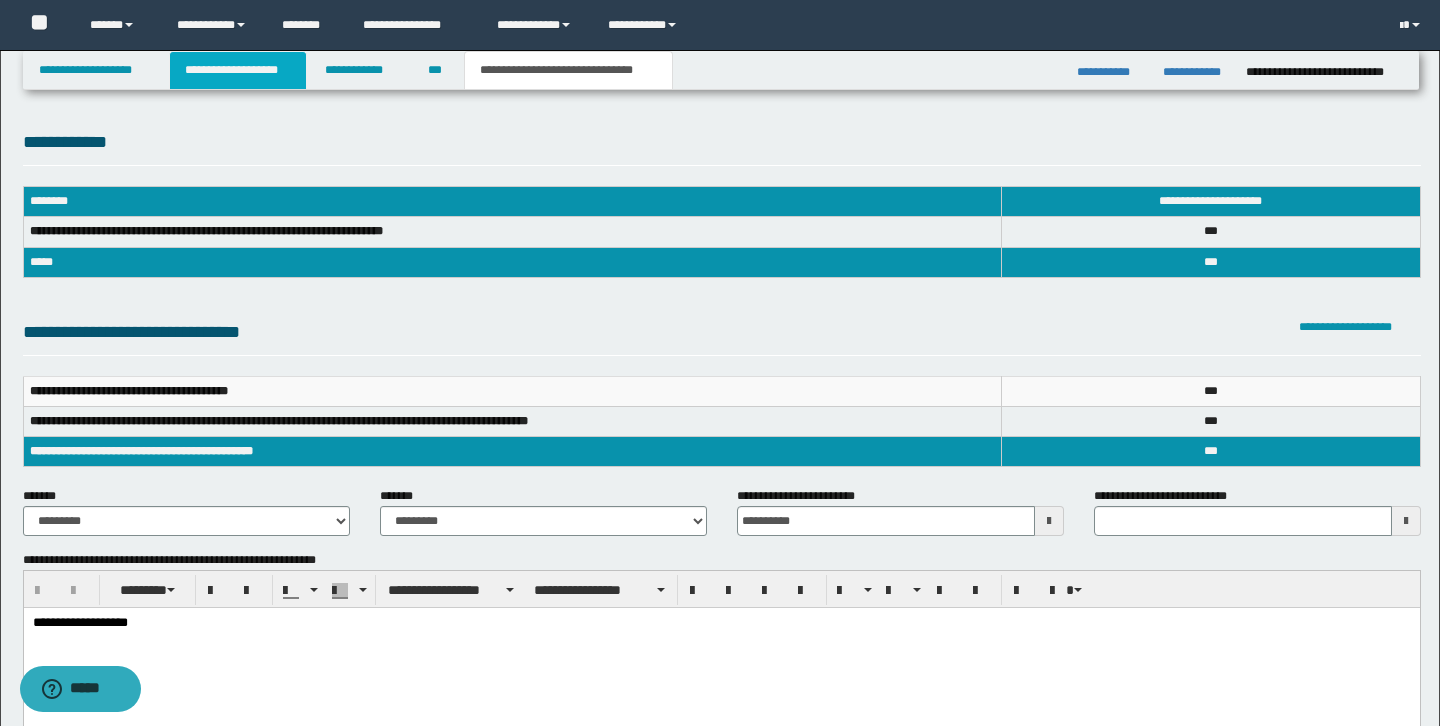 click on "**********" at bounding box center (238, 70) 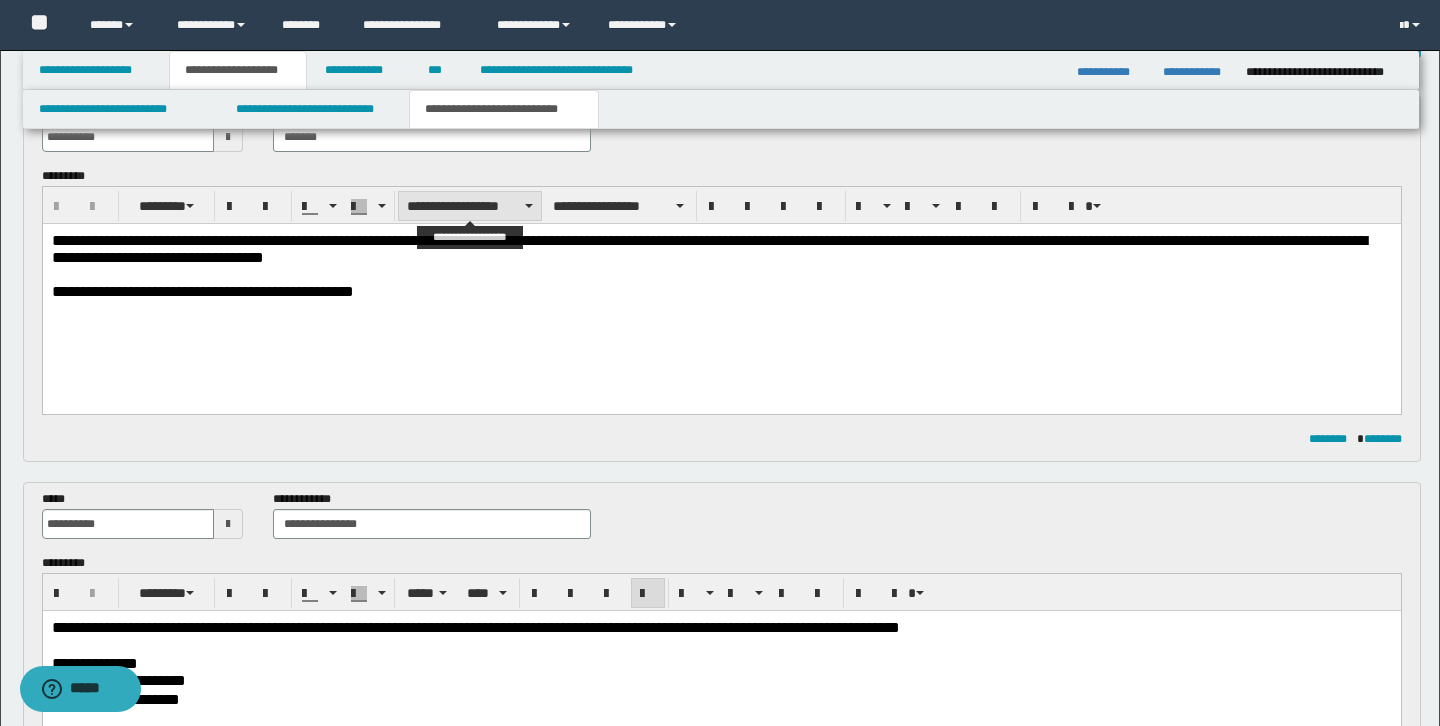 scroll, scrollTop: 0, scrollLeft: 0, axis: both 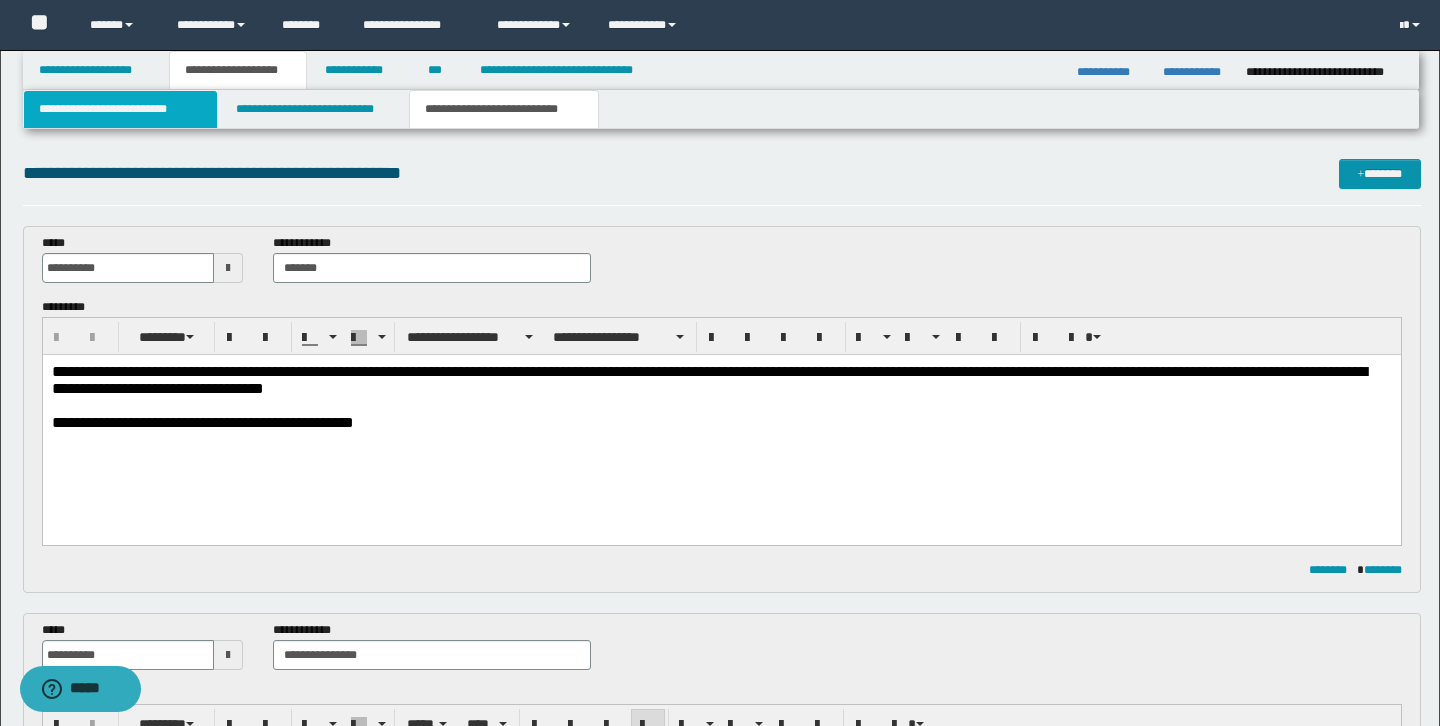 click on "**********" at bounding box center [120, 109] 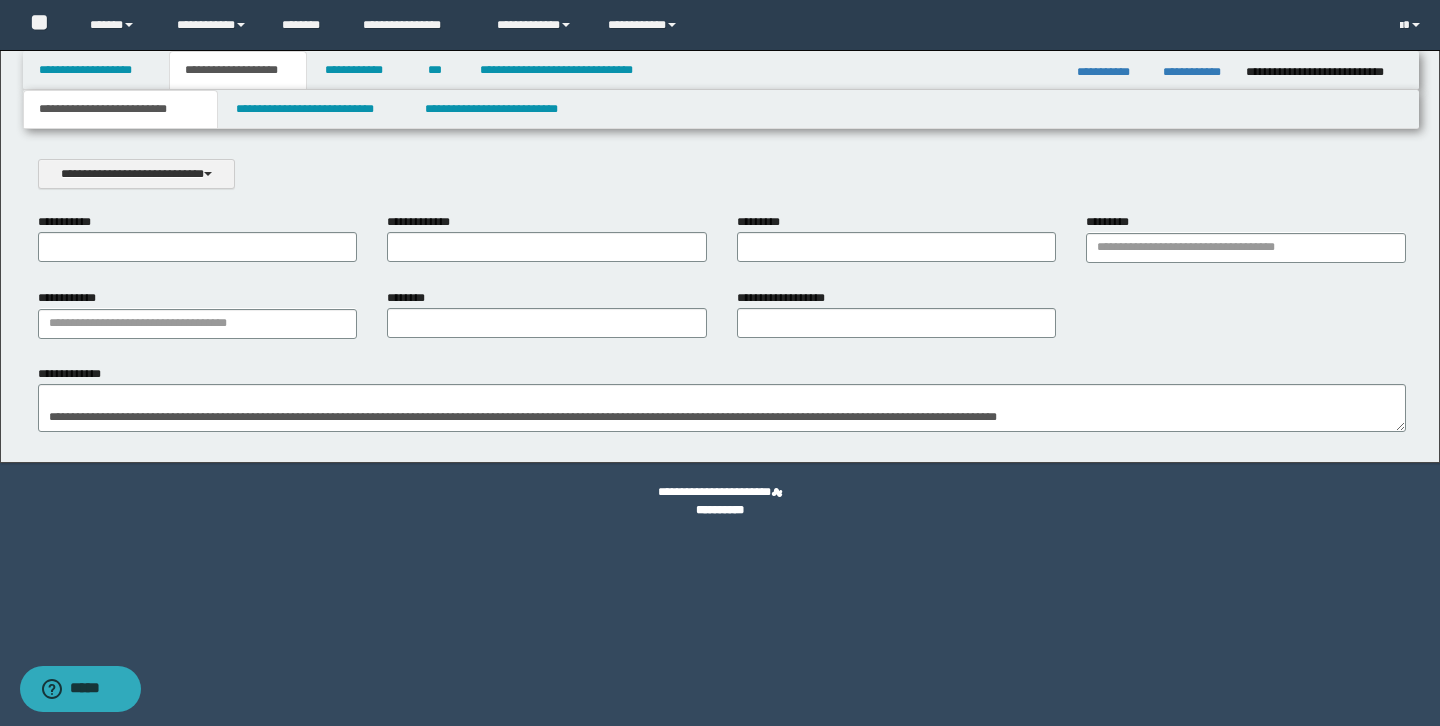 scroll, scrollTop: 0, scrollLeft: 0, axis: both 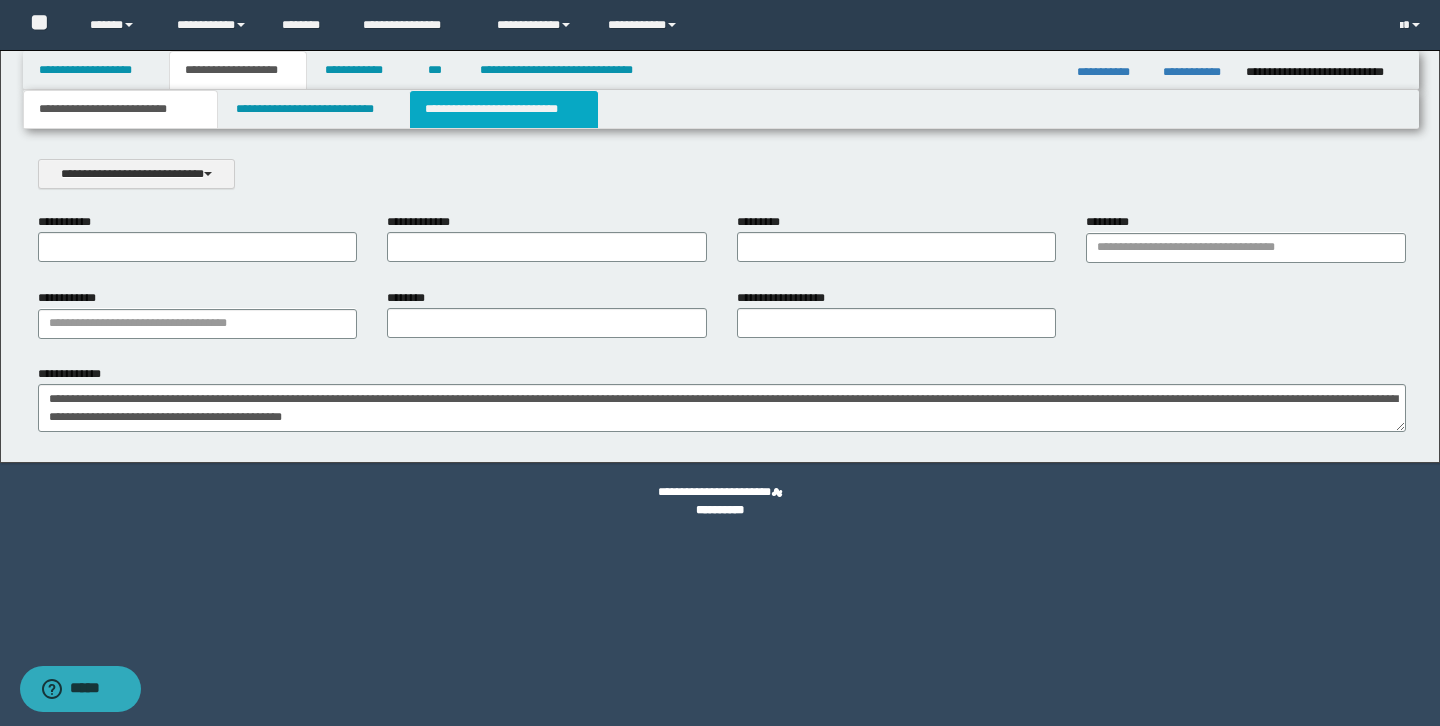 click on "**********" at bounding box center [504, 109] 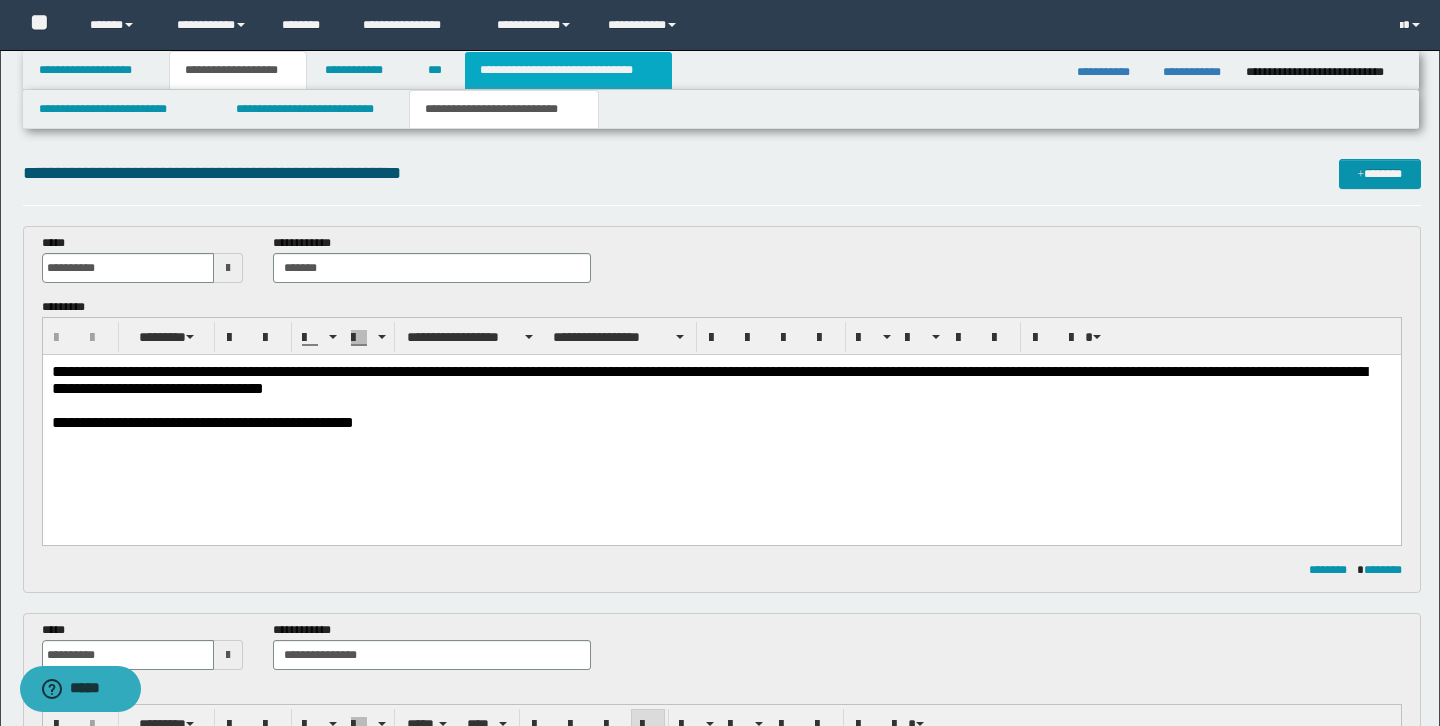 click on "**********" at bounding box center [568, 70] 